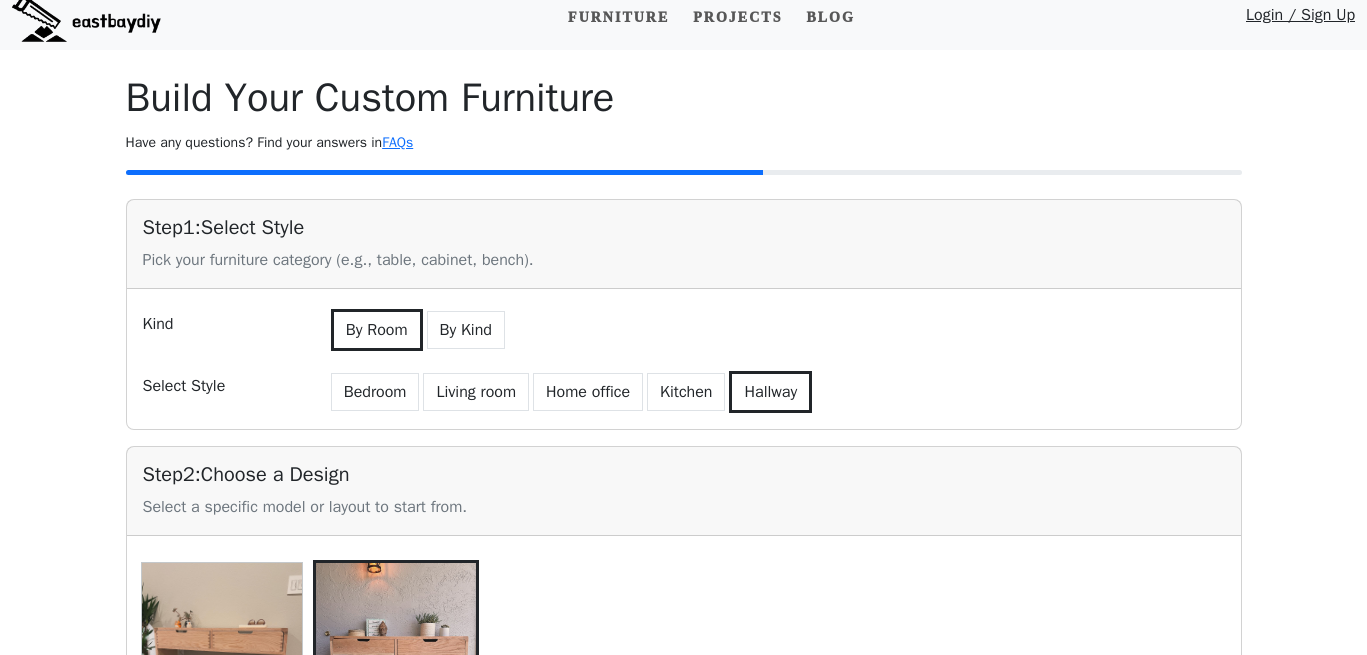scroll, scrollTop: 17, scrollLeft: 0, axis: vertical 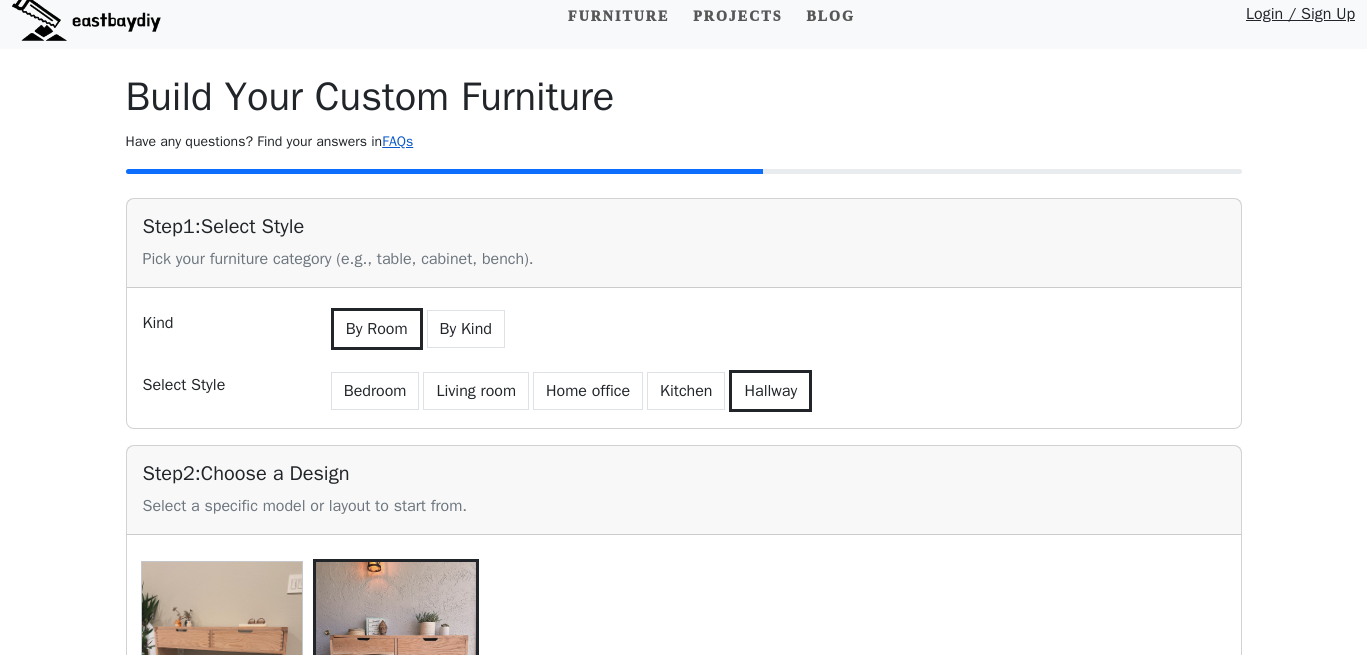 click on "FAQs" at bounding box center (397, 141) 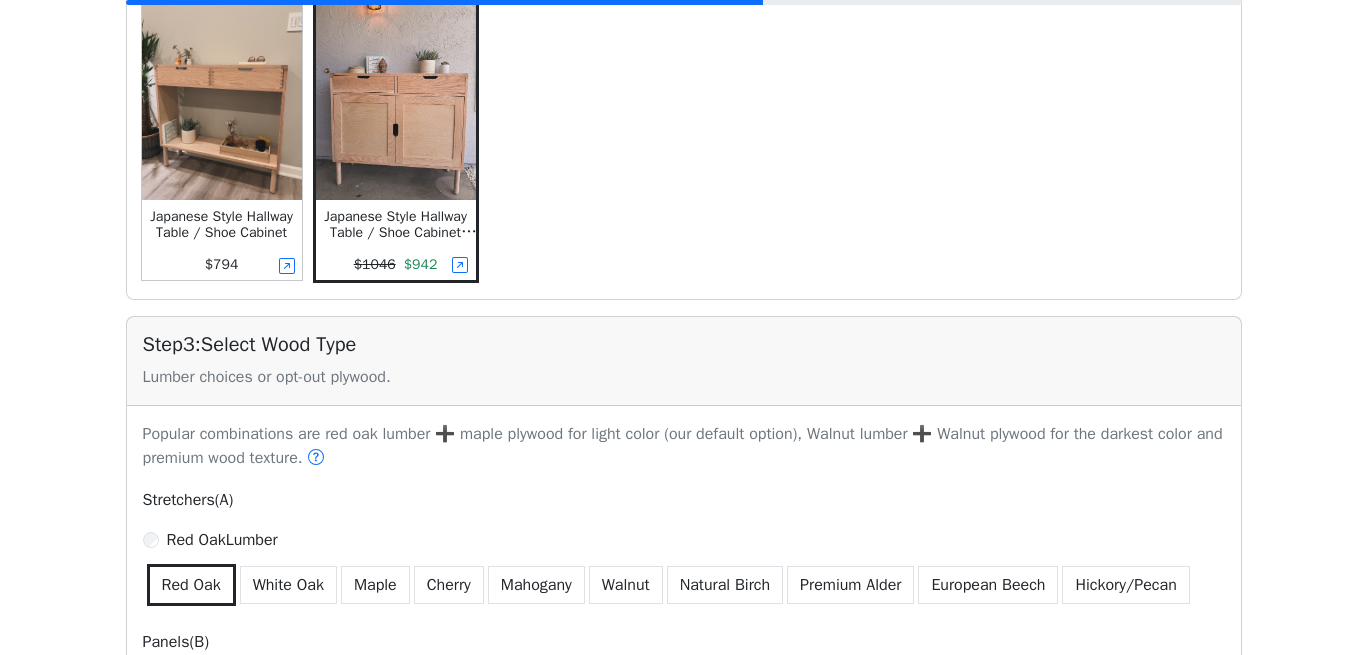 scroll, scrollTop: 580, scrollLeft: 0, axis: vertical 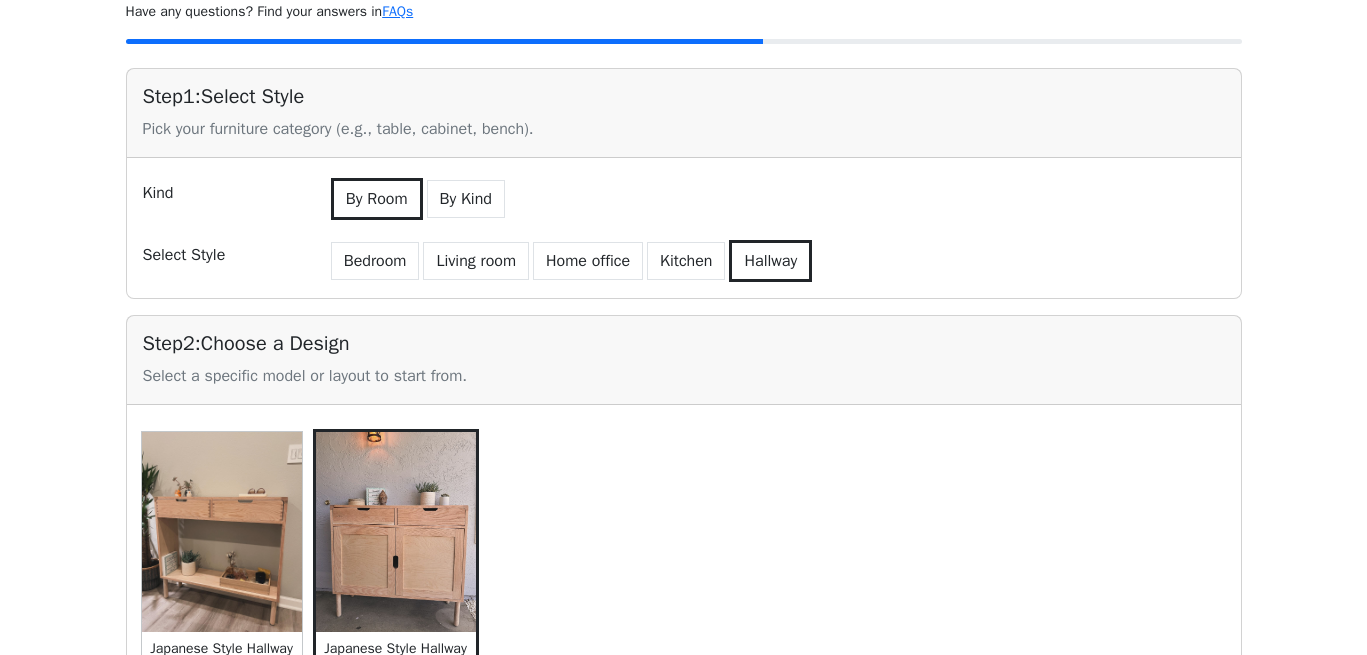 click on "By Room" at bounding box center (377, 199) 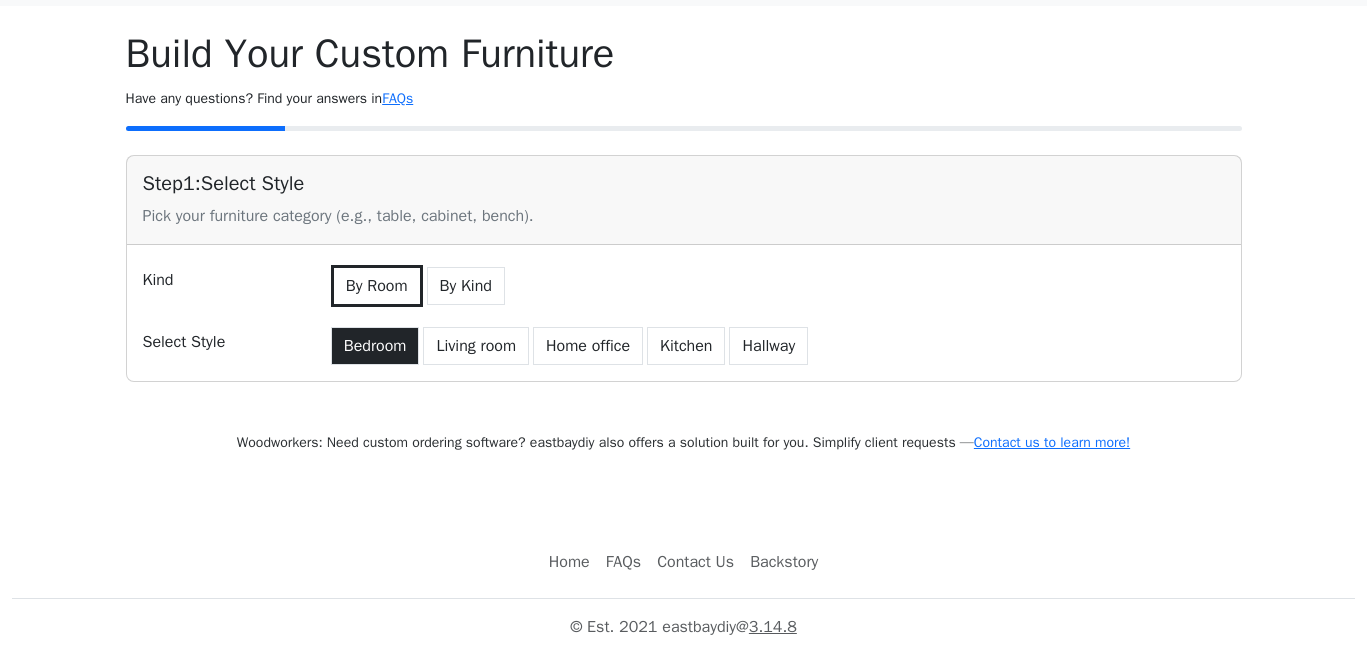 click on "Bedroom" at bounding box center (375, 346) 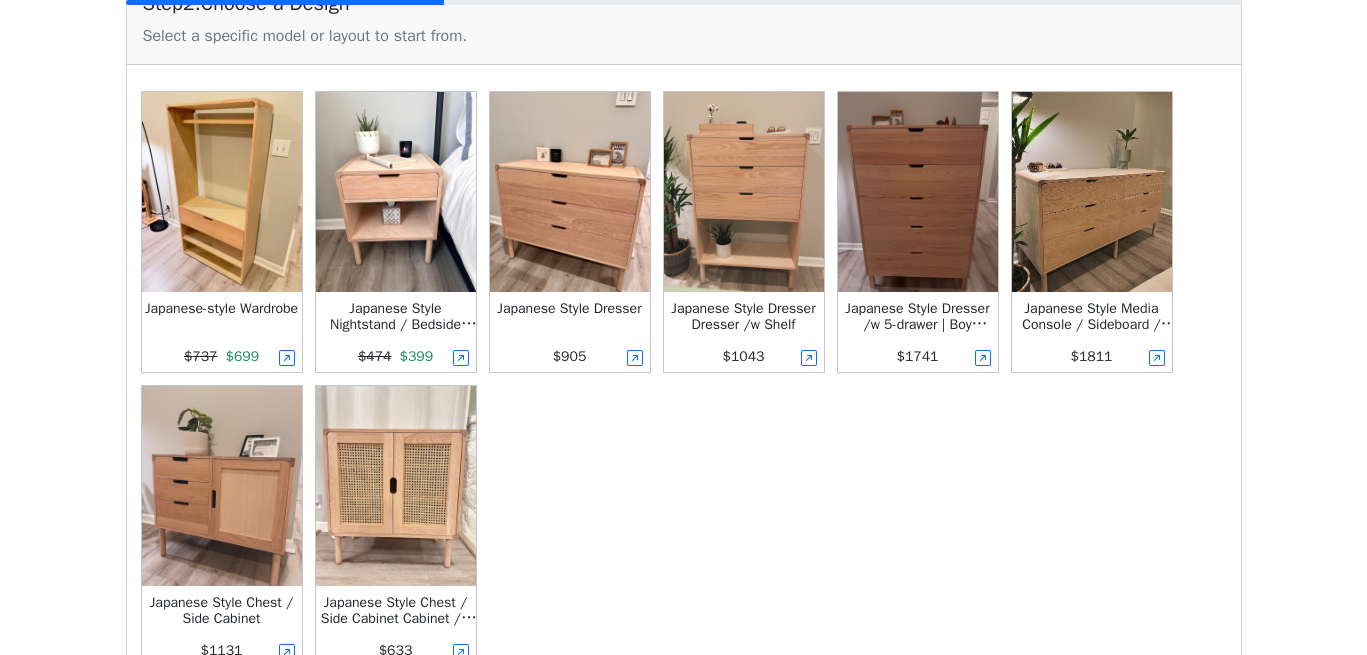 scroll, scrollTop: 488, scrollLeft: 0, axis: vertical 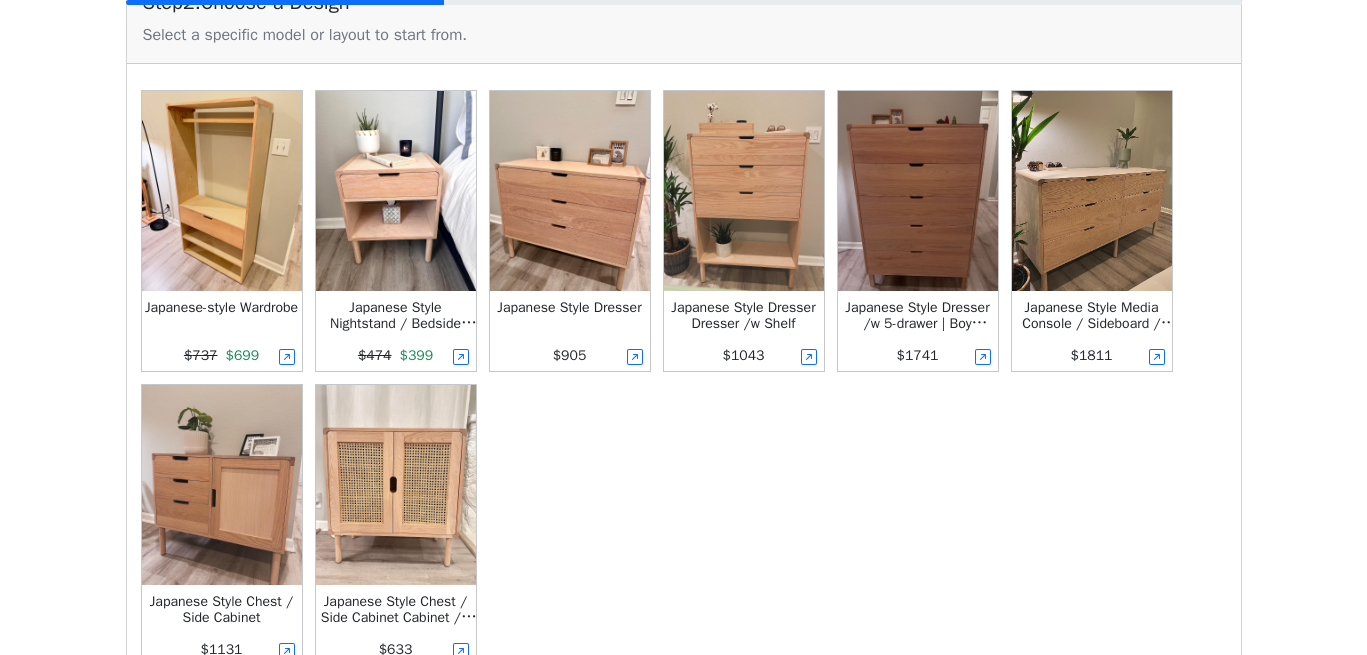 click at bounding box center [1092, 191] 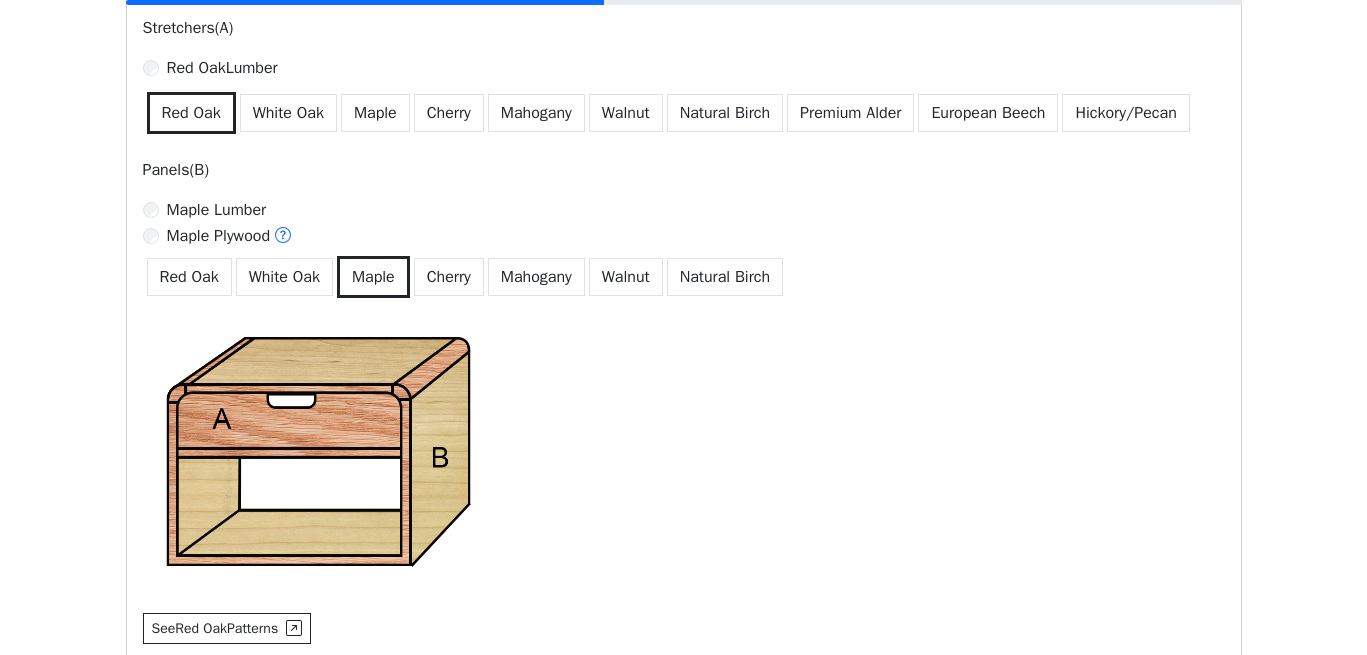 scroll, scrollTop: 1352, scrollLeft: 0, axis: vertical 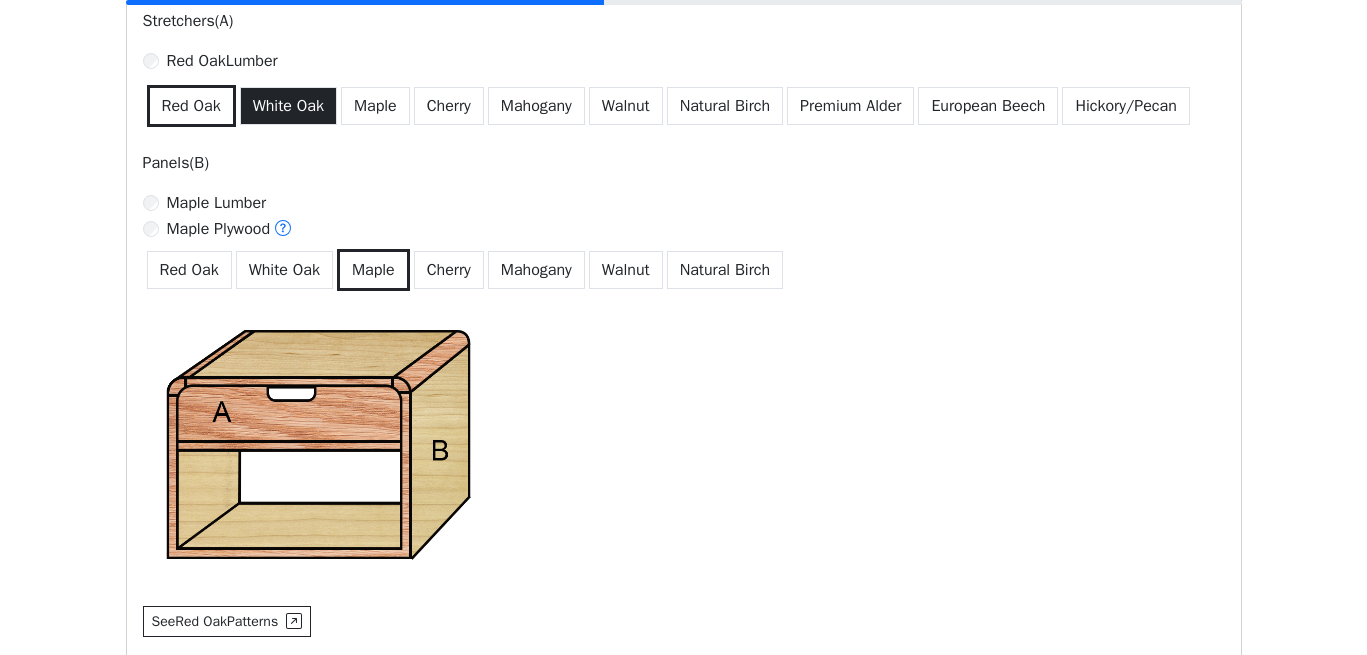 click on "White Oak" at bounding box center [288, 106] 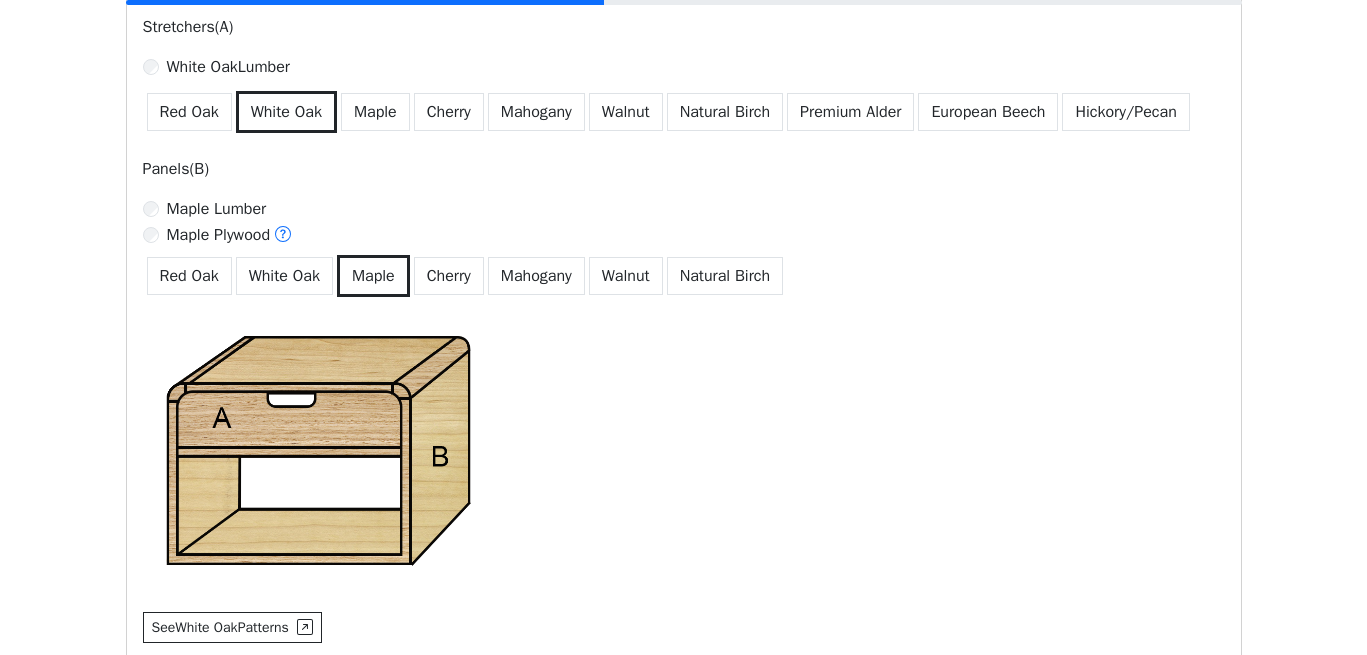 scroll, scrollTop: 1345, scrollLeft: 0, axis: vertical 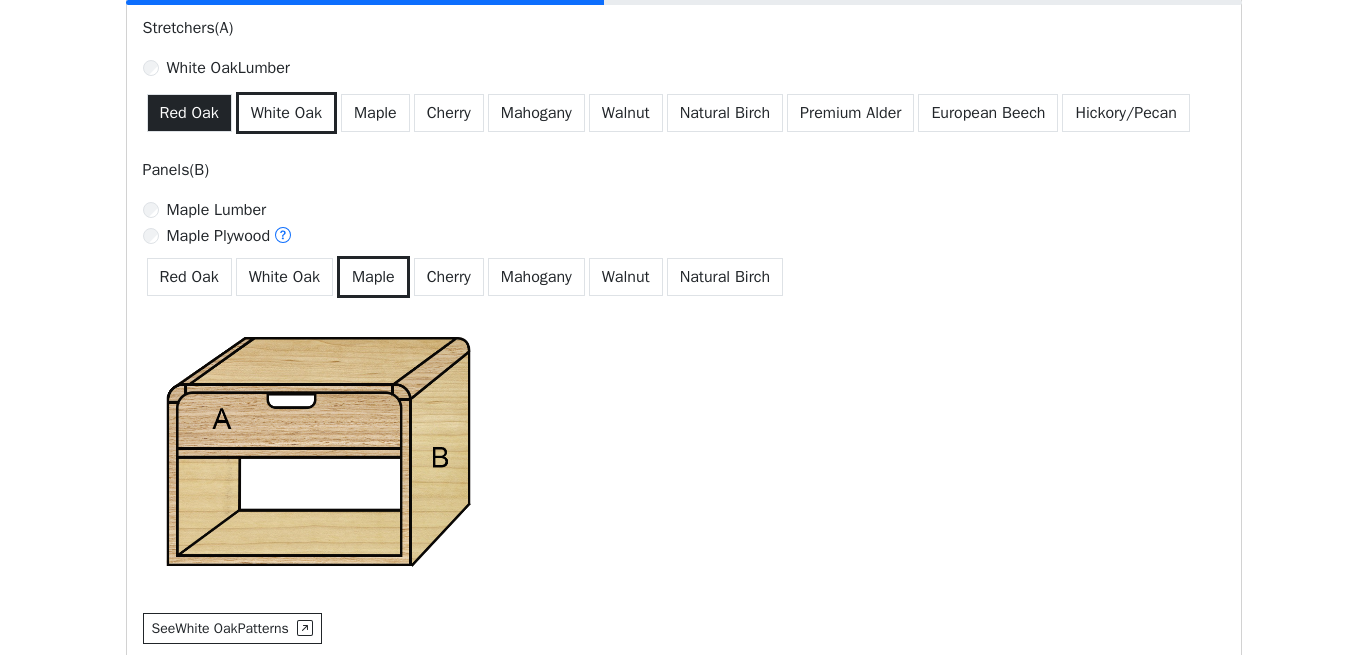 click on "Red Oak" at bounding box center [189, 113] 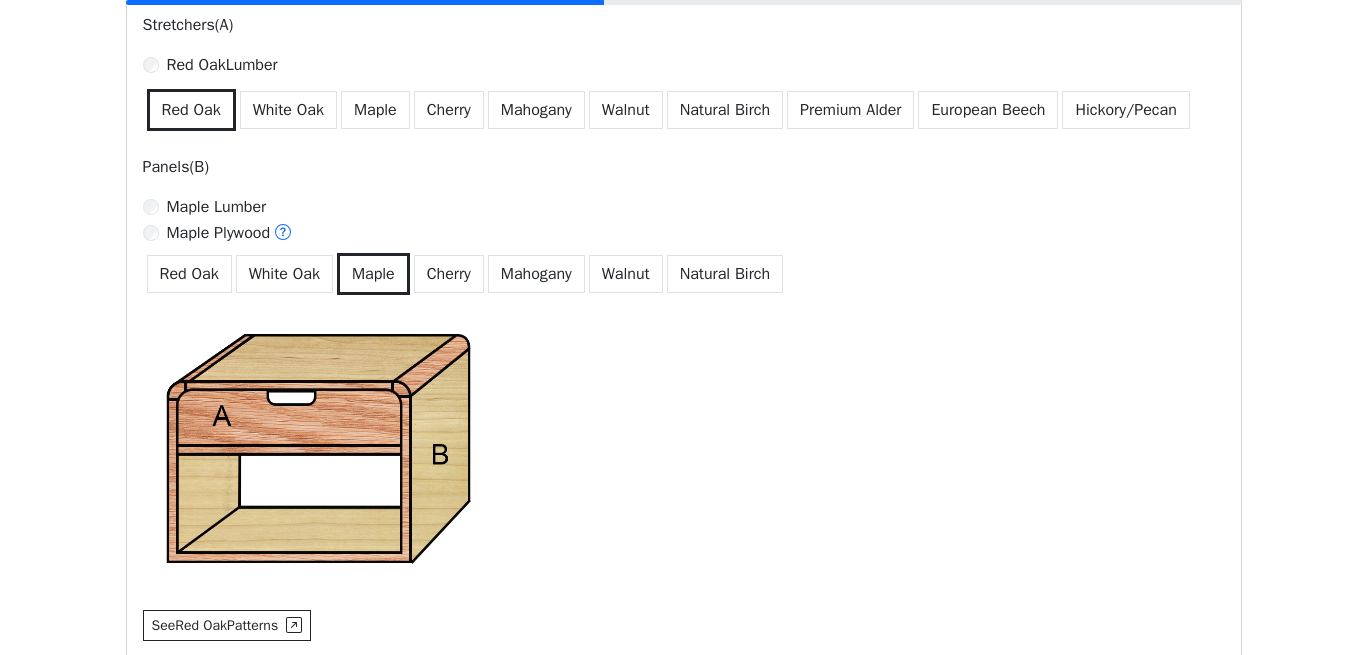 scroll, scrollTop: 1349, scrollLeft: 0, axis: vertical 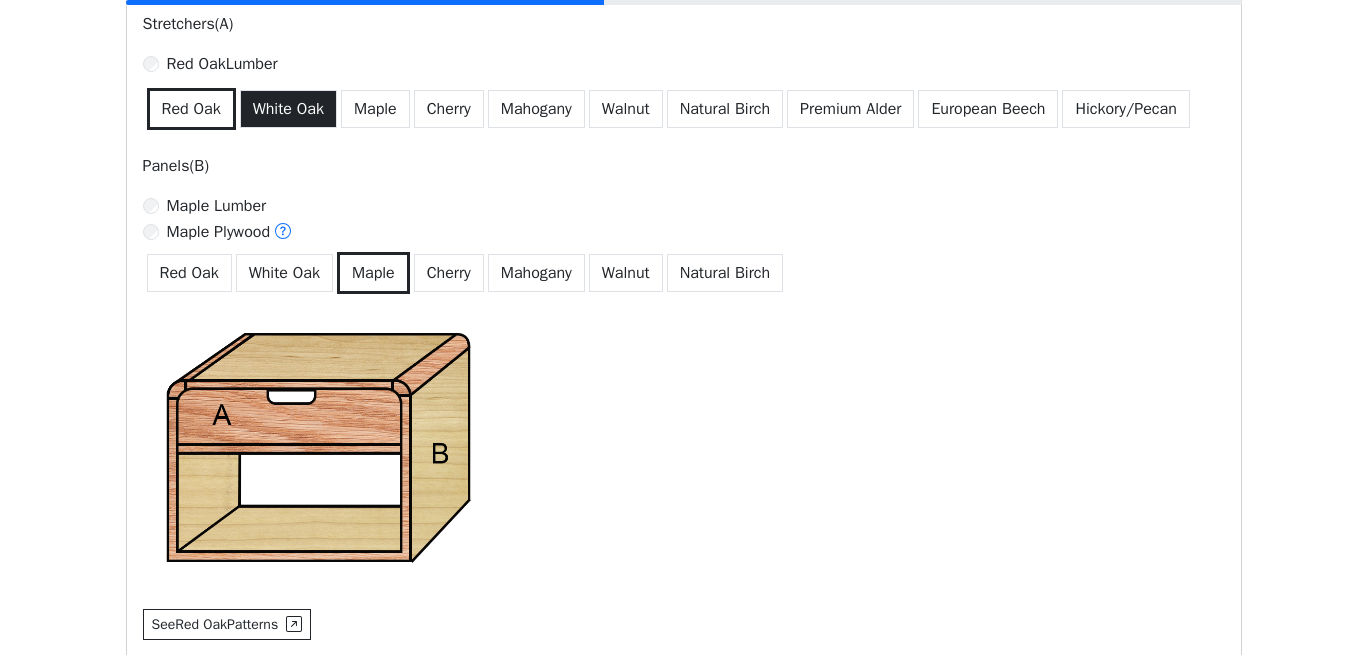 click on "White Oak" at bounding box center [288, 109] 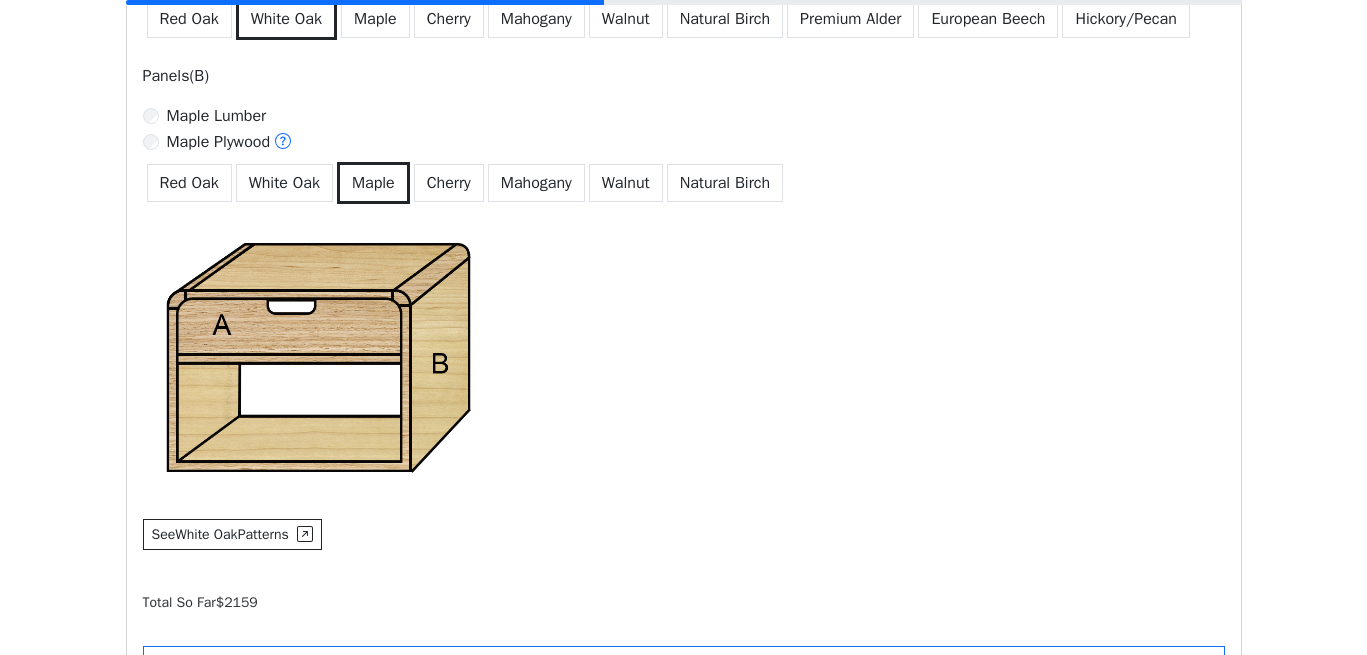 scroll, scrollTop: 1418, scrollLeft: 0, axis: vertical 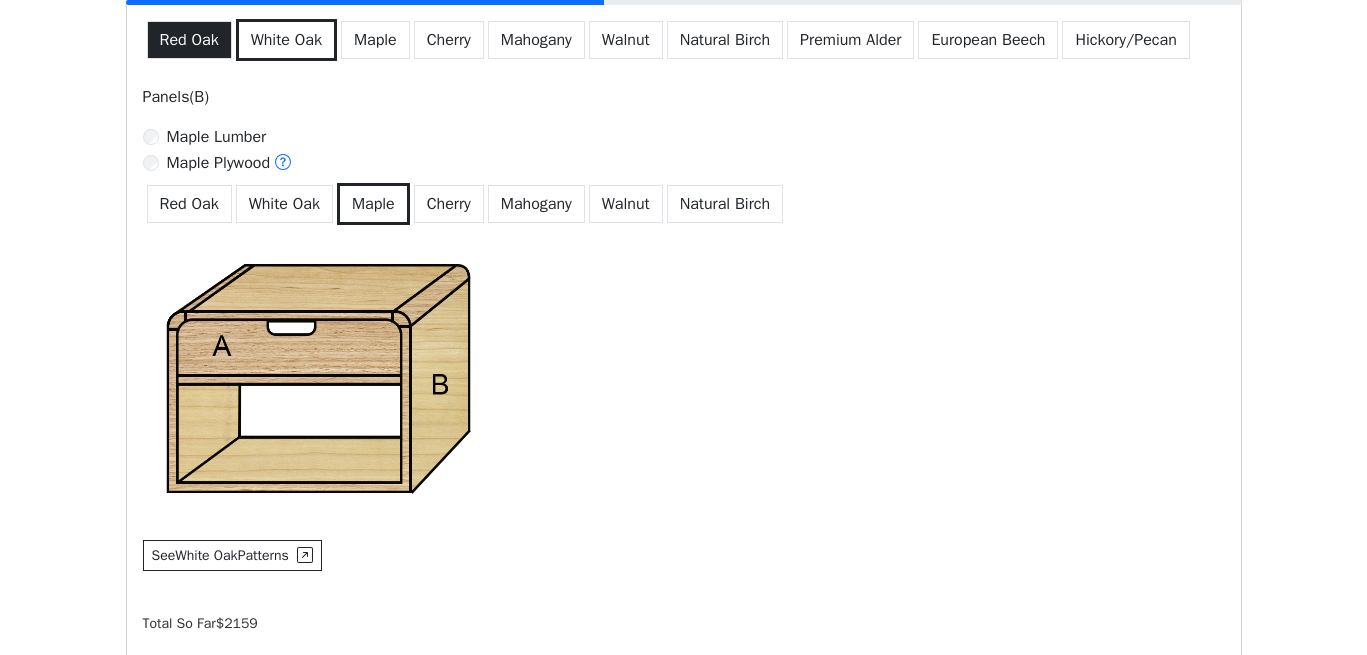 click on "Red Oak" at bounding box center (189, 40) 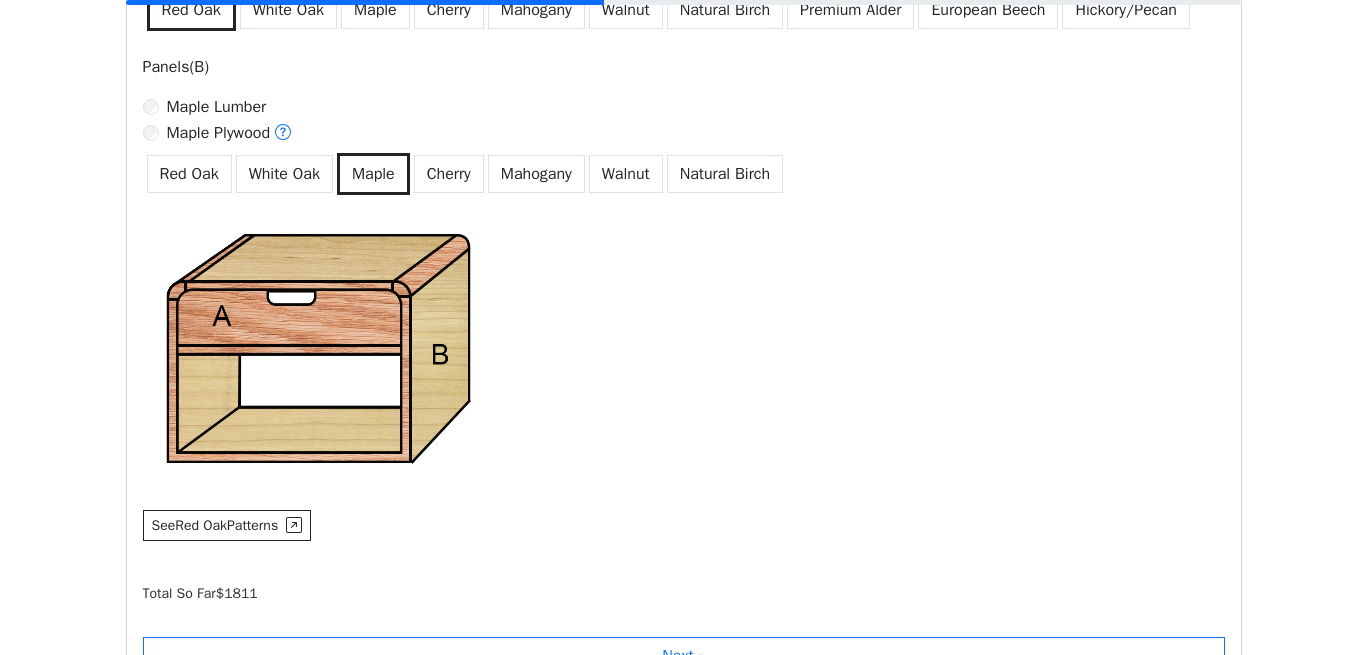 scroll, scrollTop: 1450, scrollLeft: 0, axis: vertical 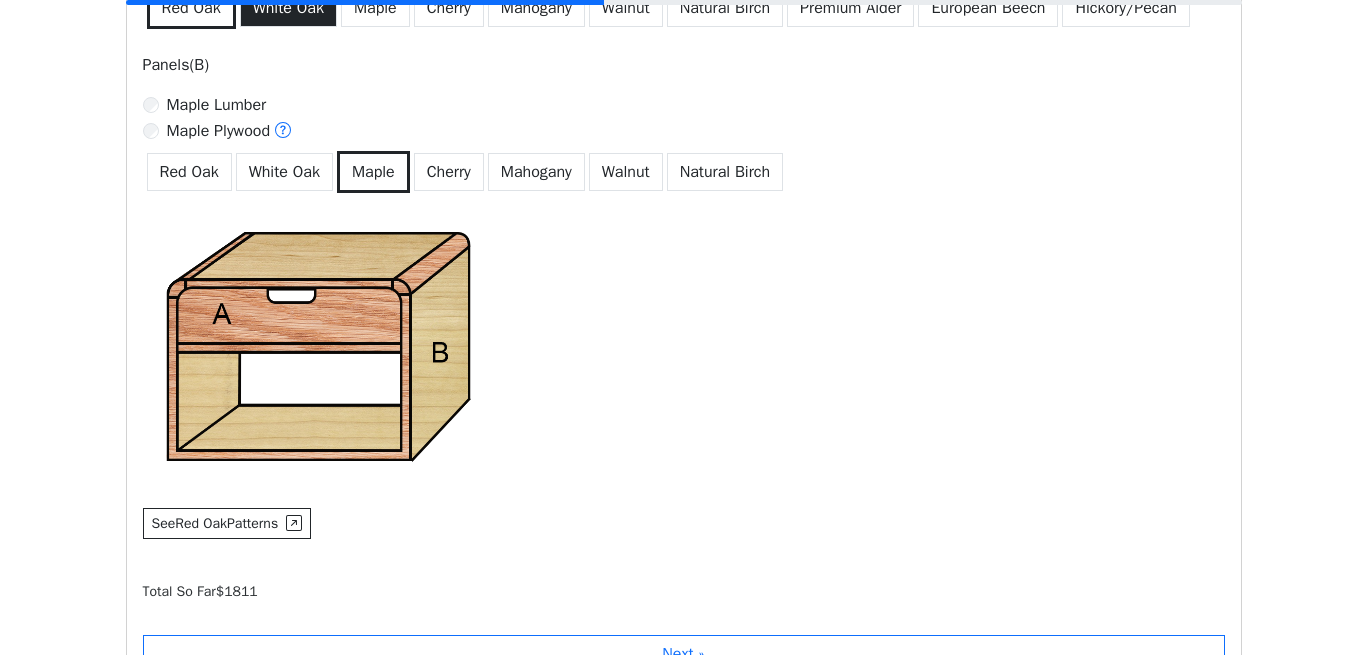click on "White Oak" at bounding box center (288, 8) 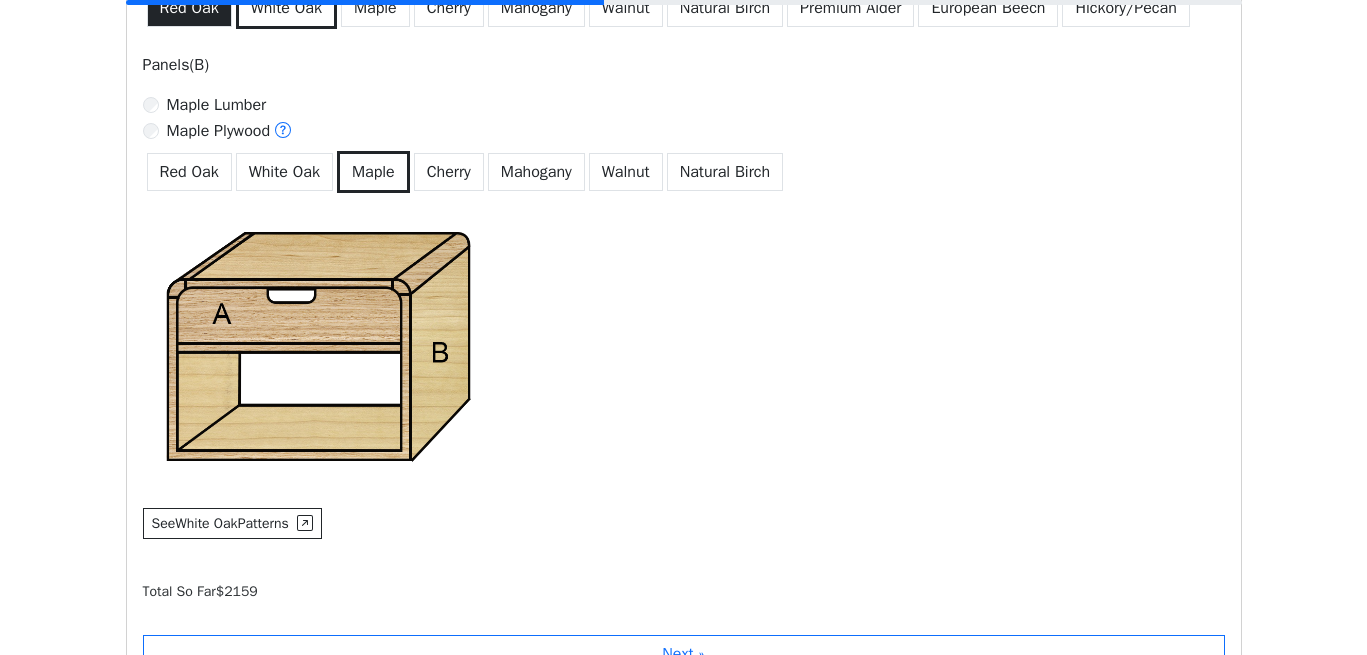click on "Red Oak" at bounding box center (189, 8) 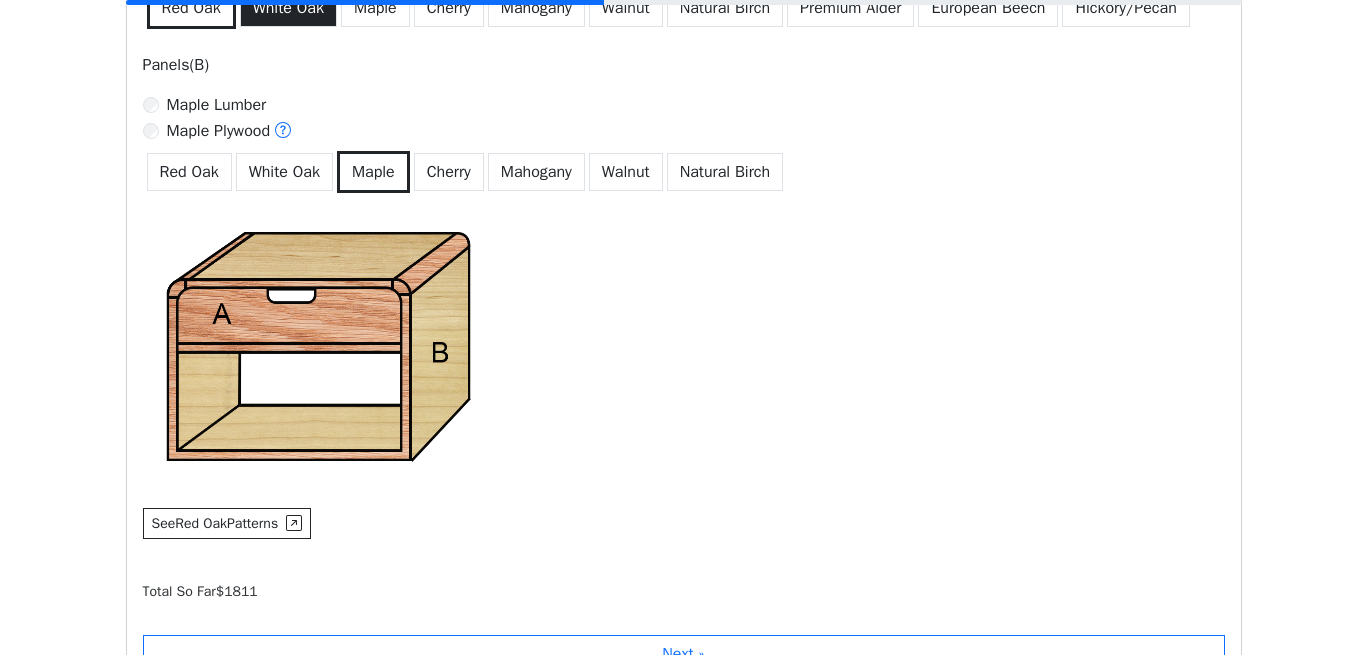 click on "White Oak" at bounding box center (288, 8) 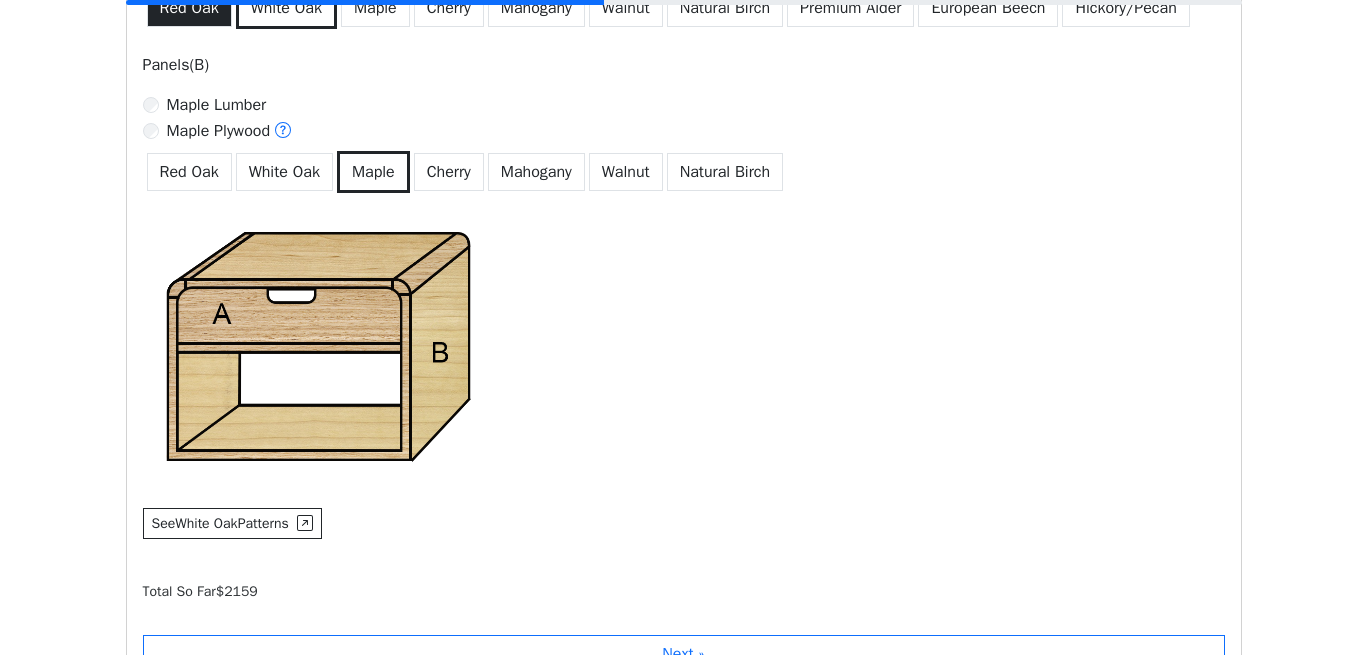 click on "Red Oak" at bounding box center (189, 8) 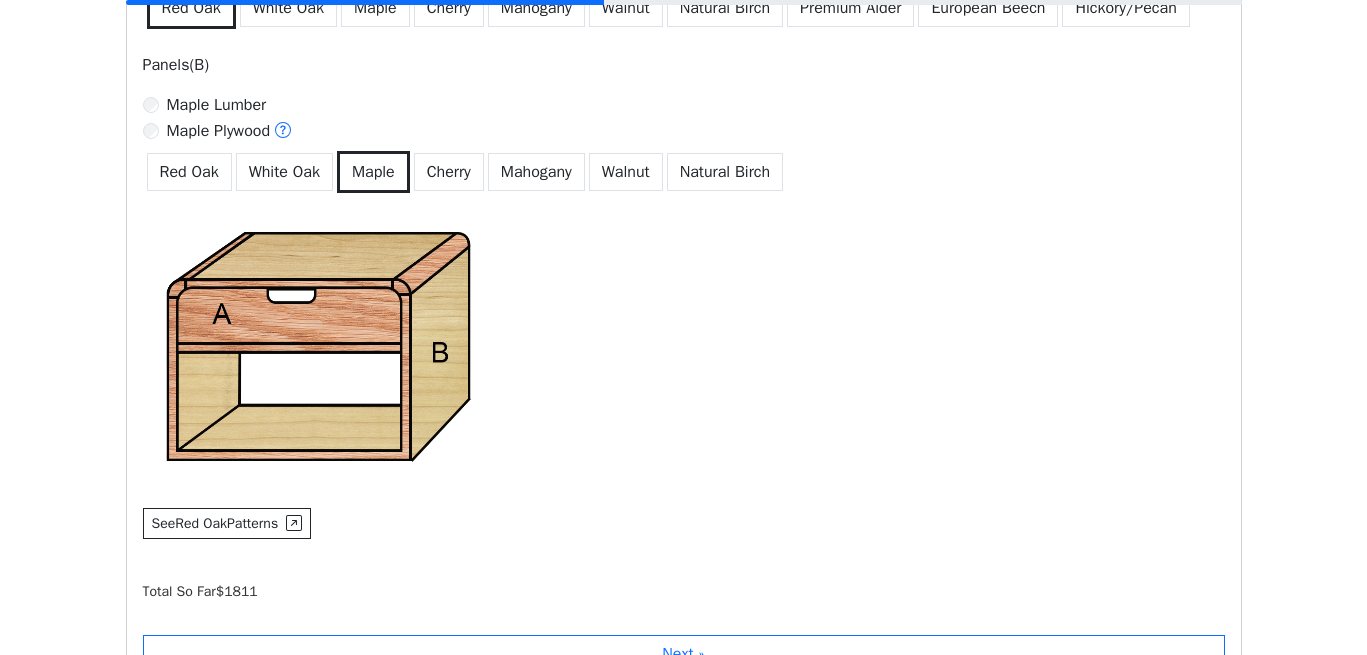 click on "Maple   Lumber" at bounding box center [684, 105] 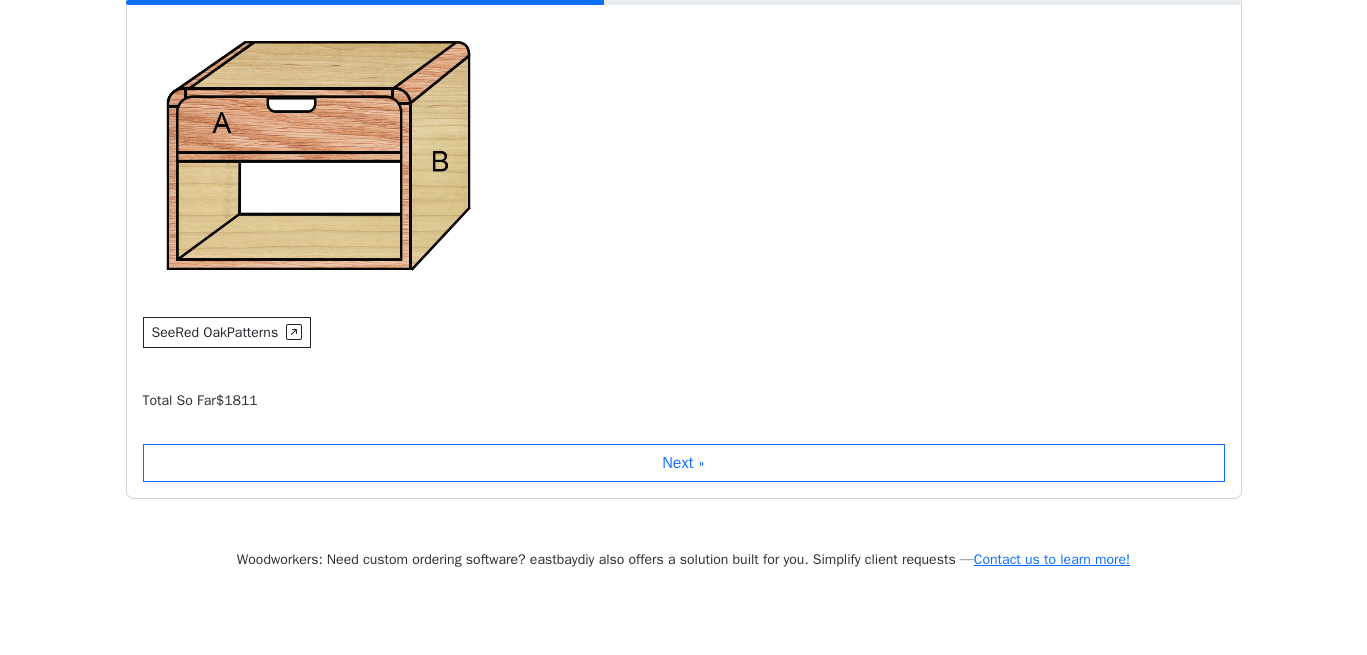 scroll, scrollTop: 1713, scrollLeft: 0, axis: vertical 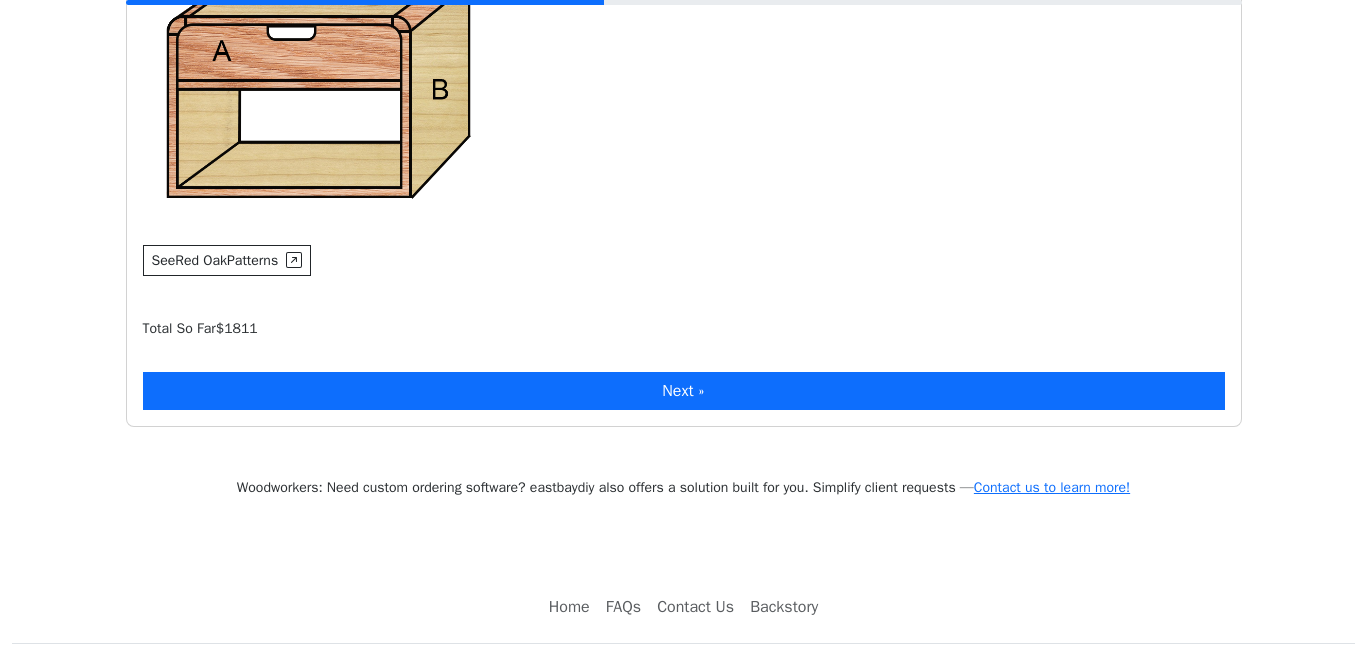 click on "Next »" at bounding box center [684, 391] 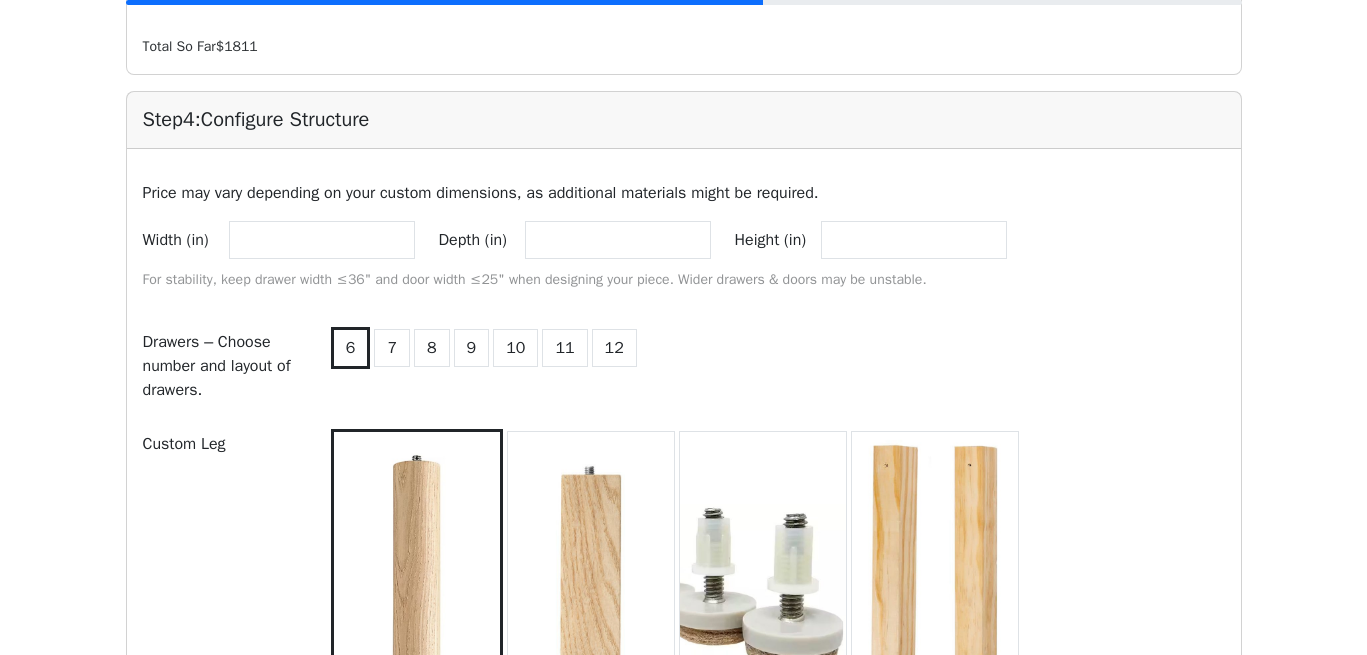 scroll, scrollTop: 1994, scrollLeft: 0, axis: vertical 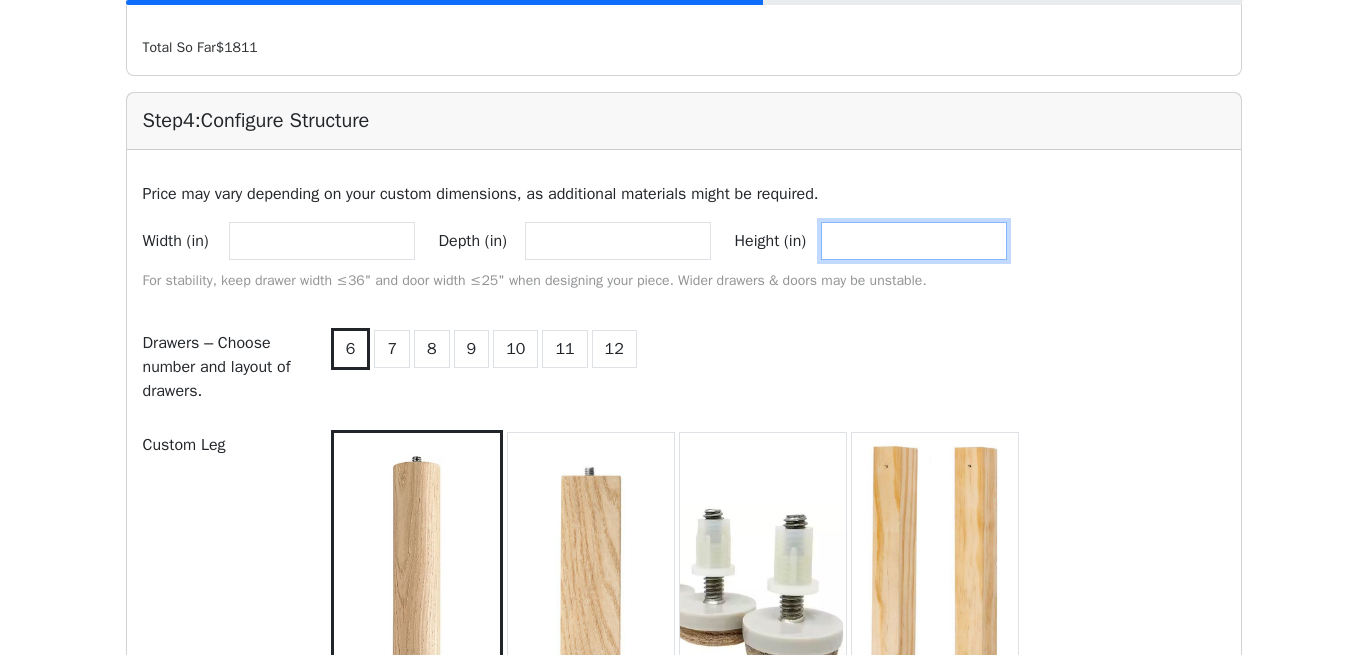 click on "**" at bounding box center [914, 241] 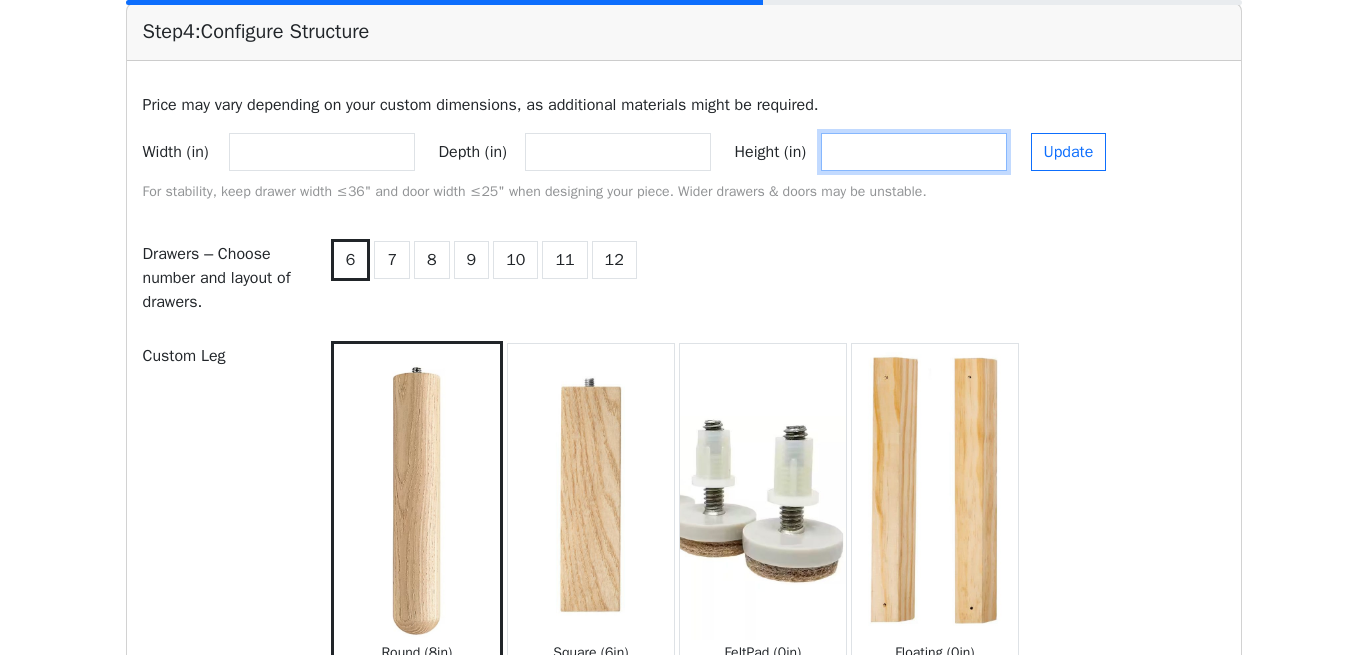 scroll, scrollTop: 2112, scrollLeft: 0, axis: vertical 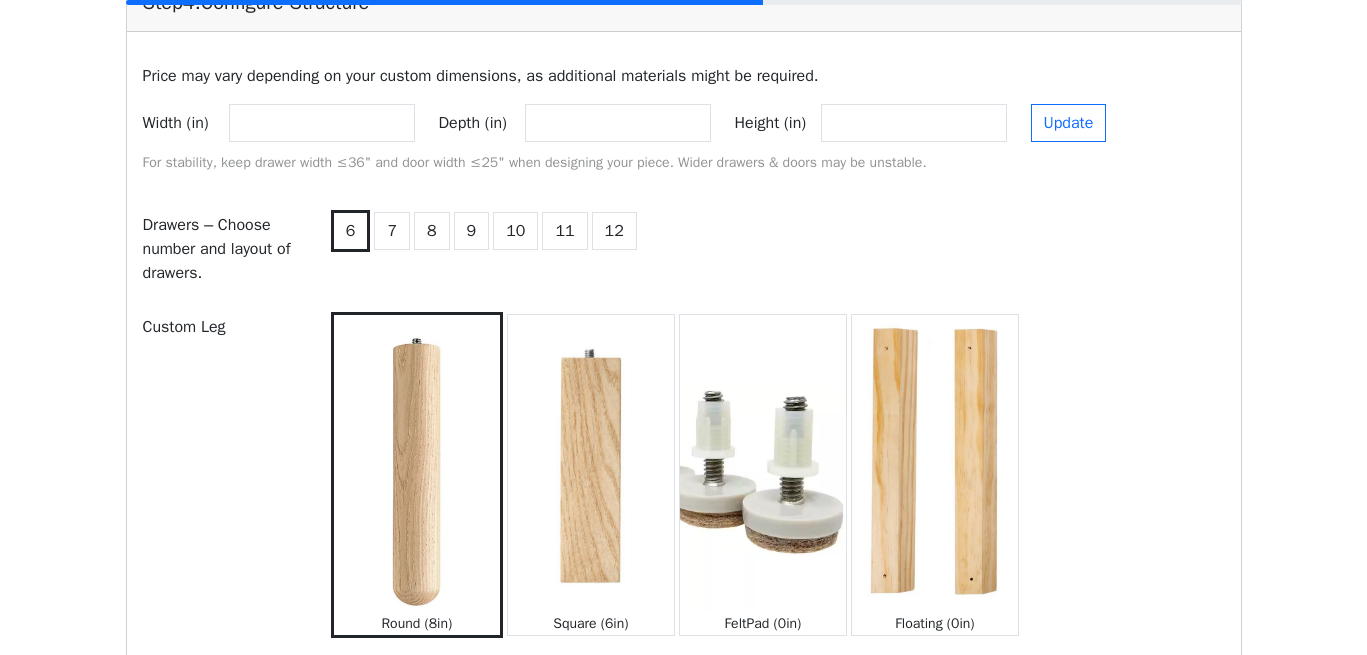 click on "Update" at bounding box center [1069, 123] 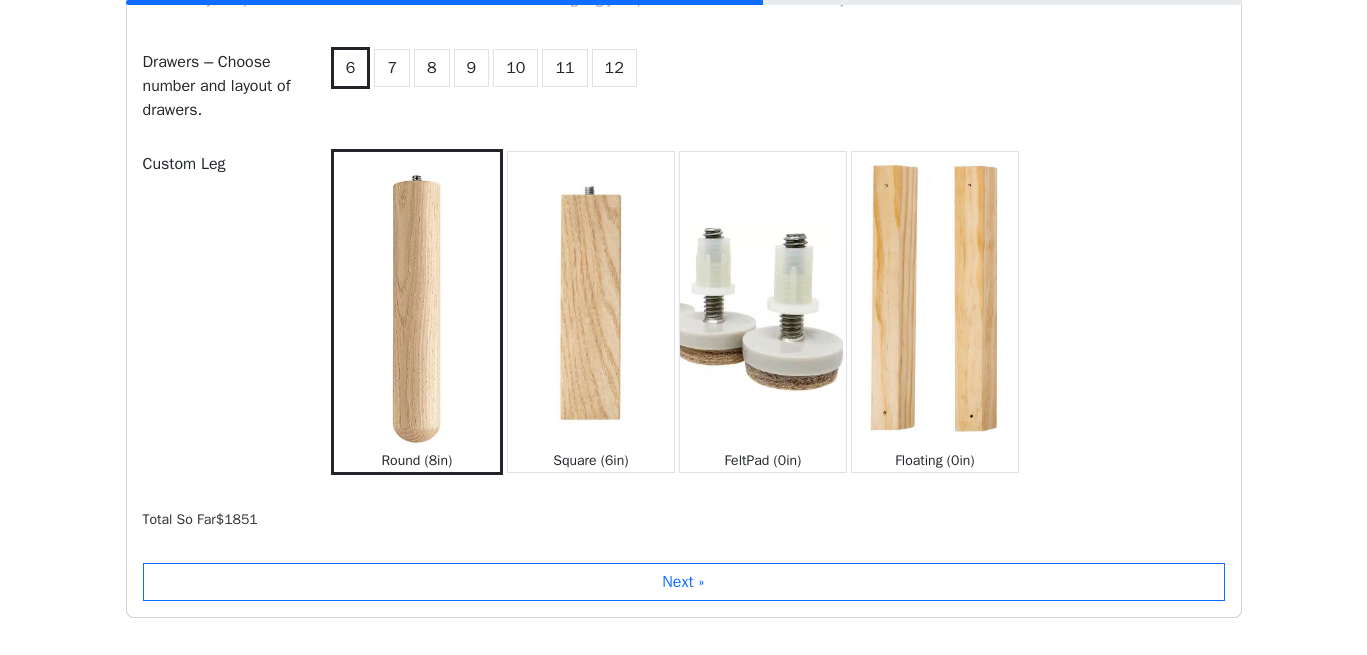 scroll, scrollTop: 2280, scrollLeft: 0, axis: vertical 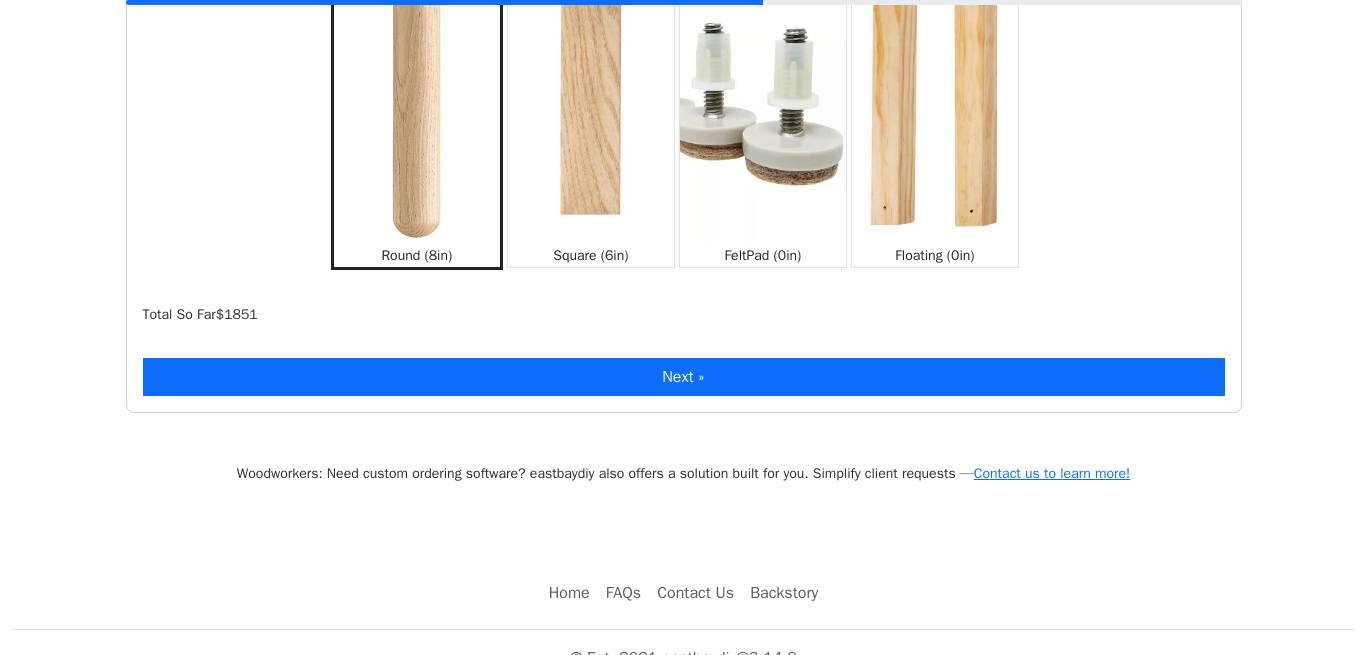 click on "Next »" at bounding box center (684, 377) 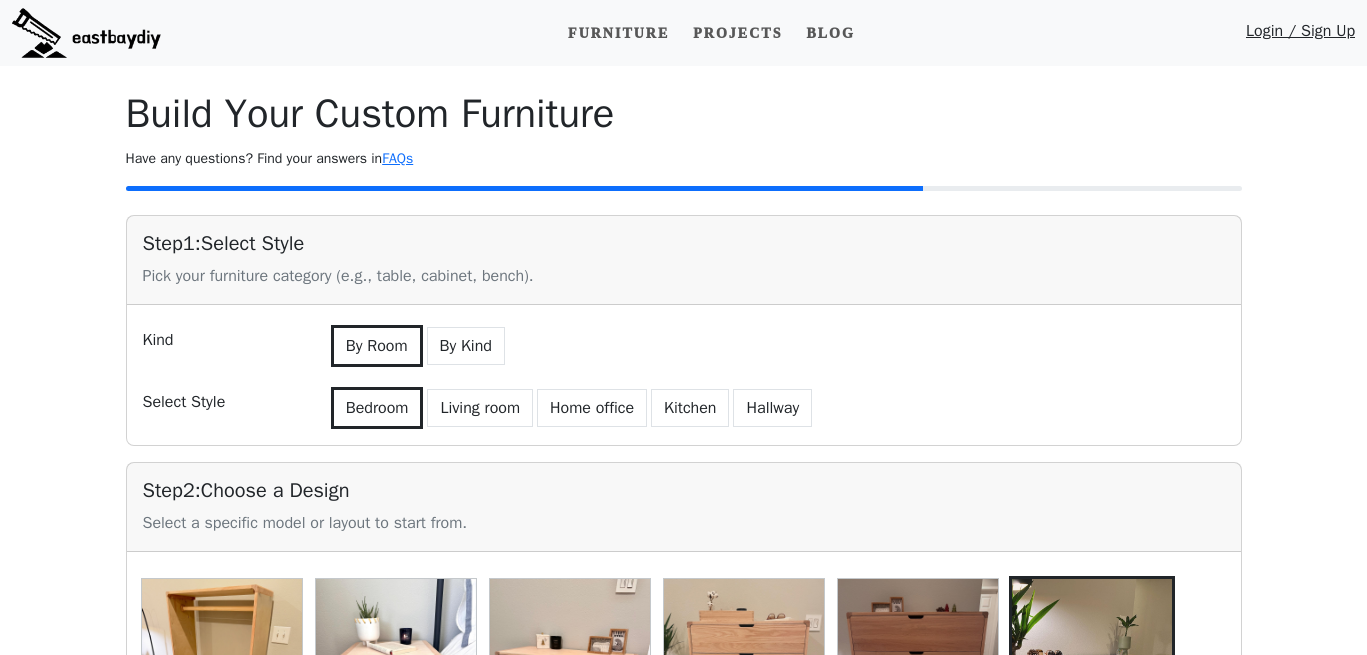scroll, scrollTop: 18, scrollLeft: 0, axis: vertical 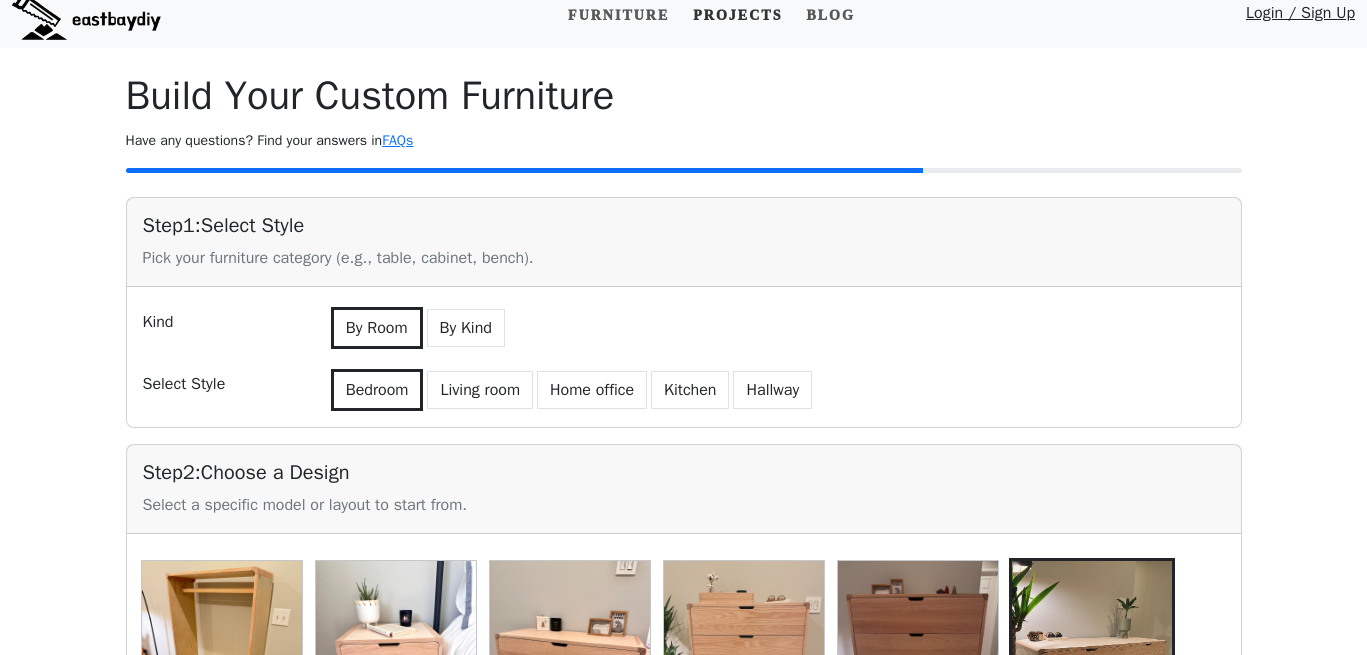 click on "Projects" at bounding box center [737, 15] 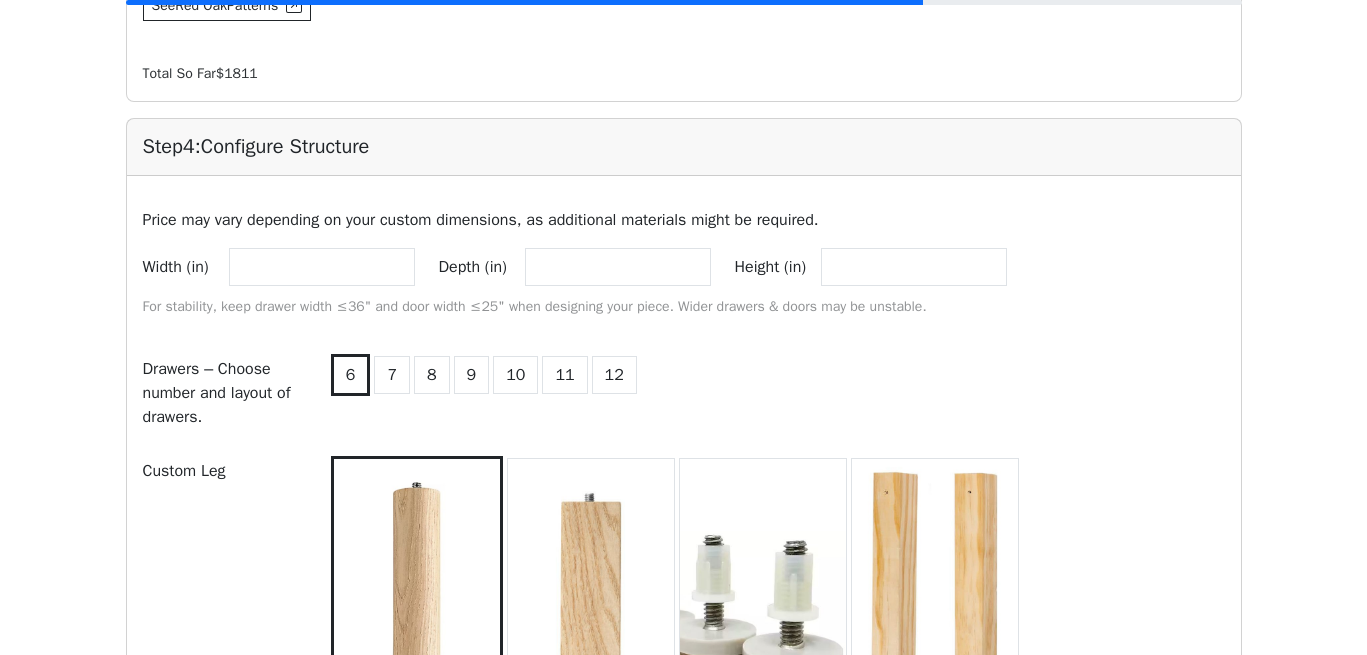scroll, scrollTop: 2003, scrollLeft: 0, axis: vertical 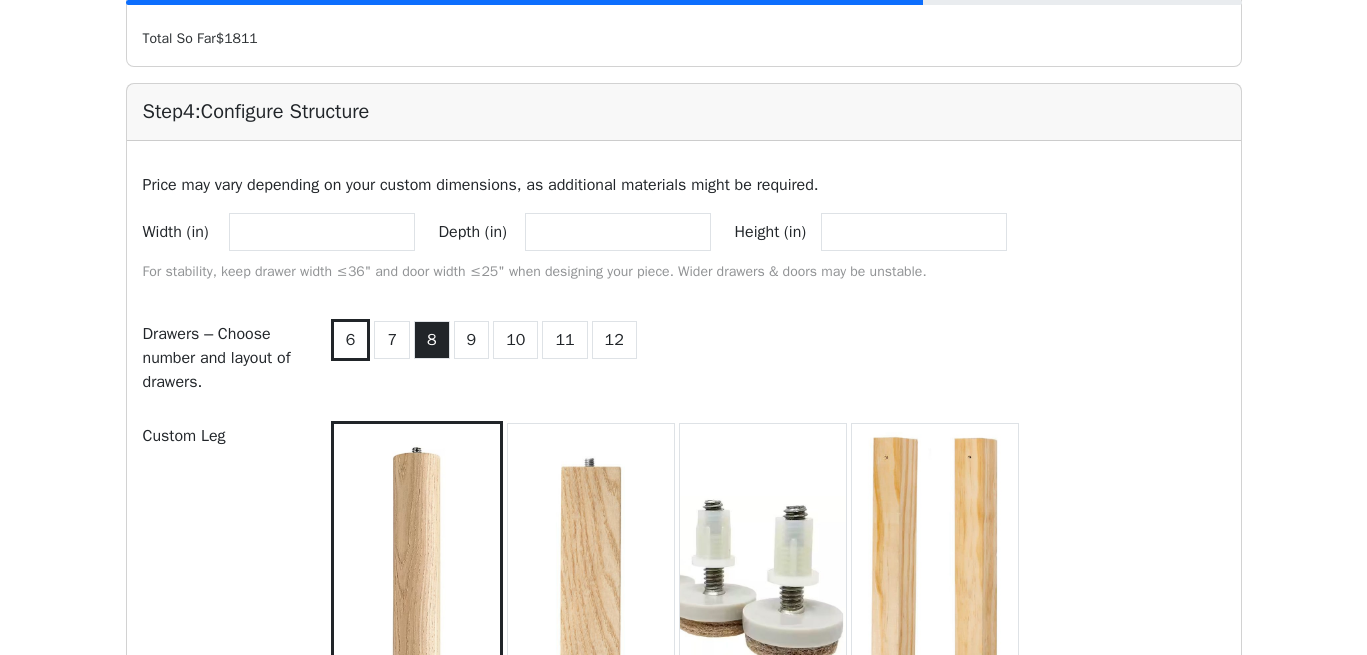 click on "8" at bounding box center (432, 340) 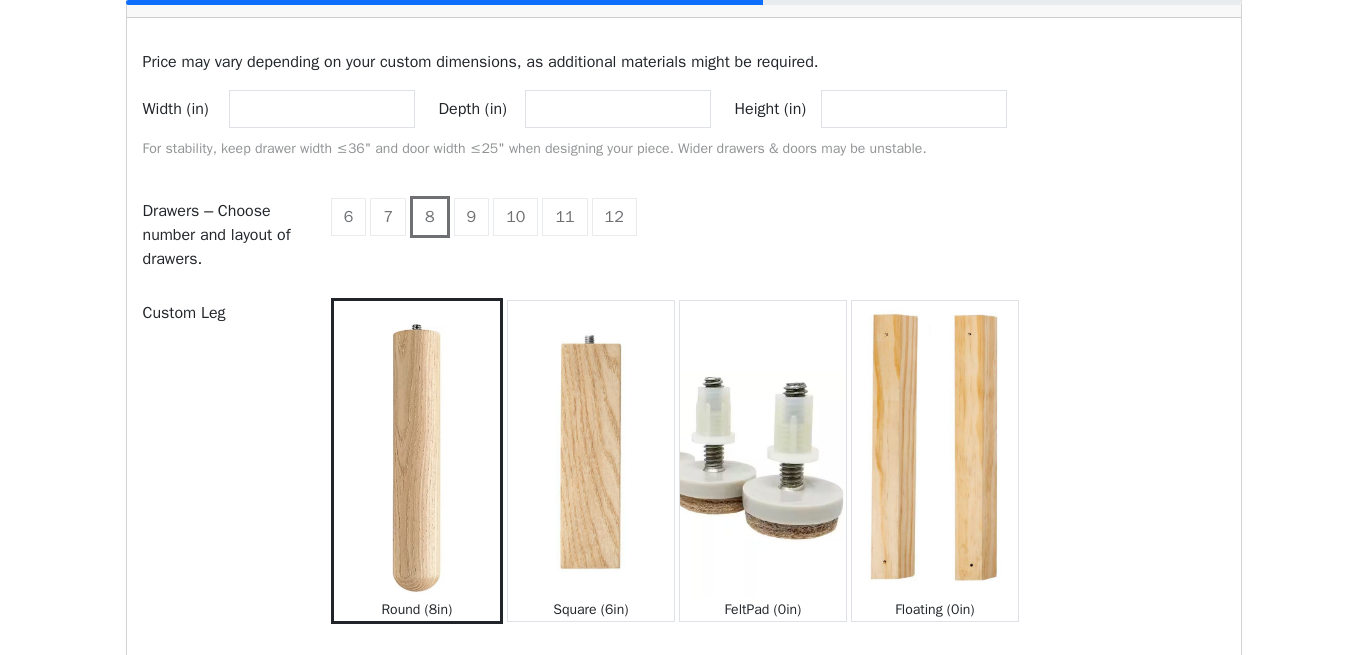 scroll, scrollTop: 2130, scrollLeft: 0, axis: vertical 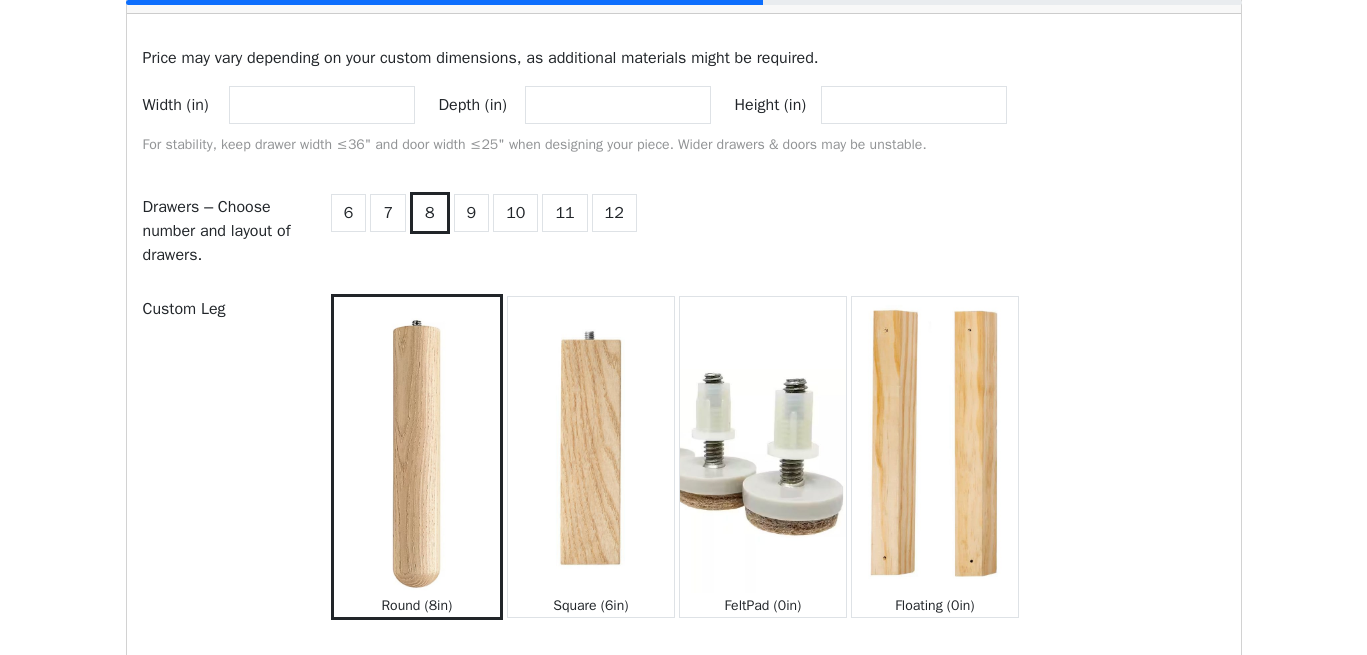 click on "6 7 8 9 10 11 12" at bounding box center [776, 231] 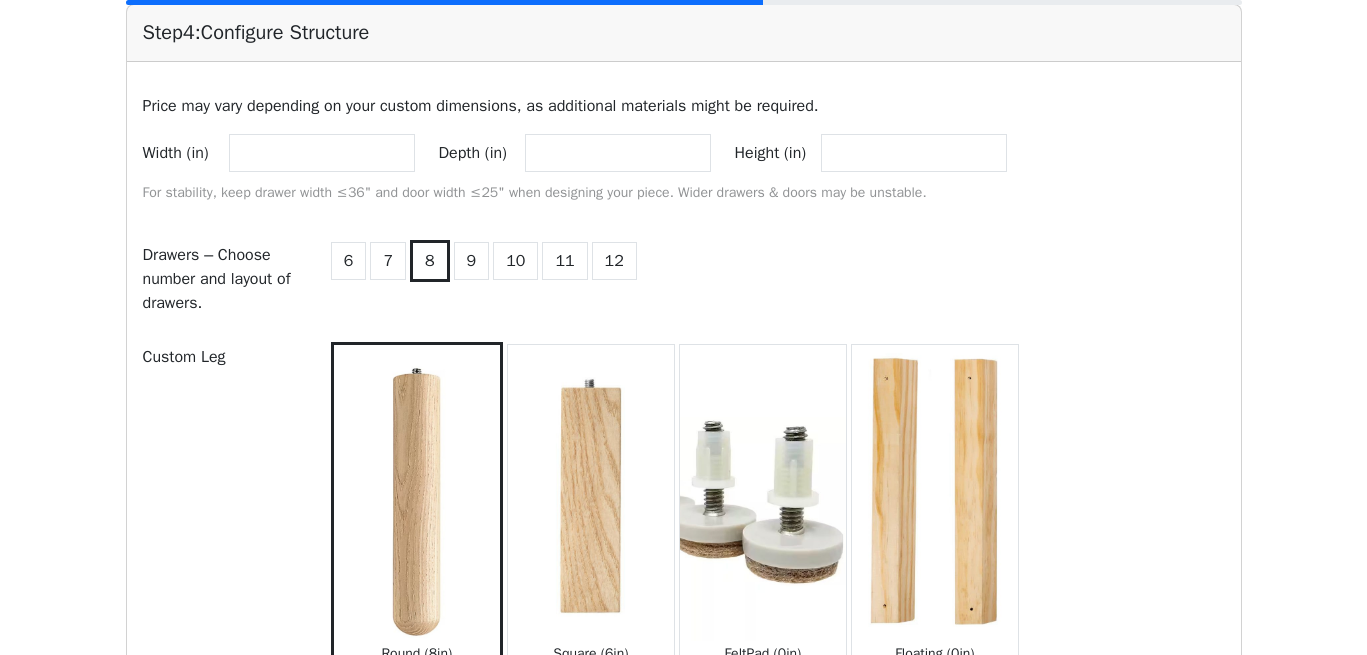 scroll, scrollTop: 1960, scrollLeft: 0, axis: vertical 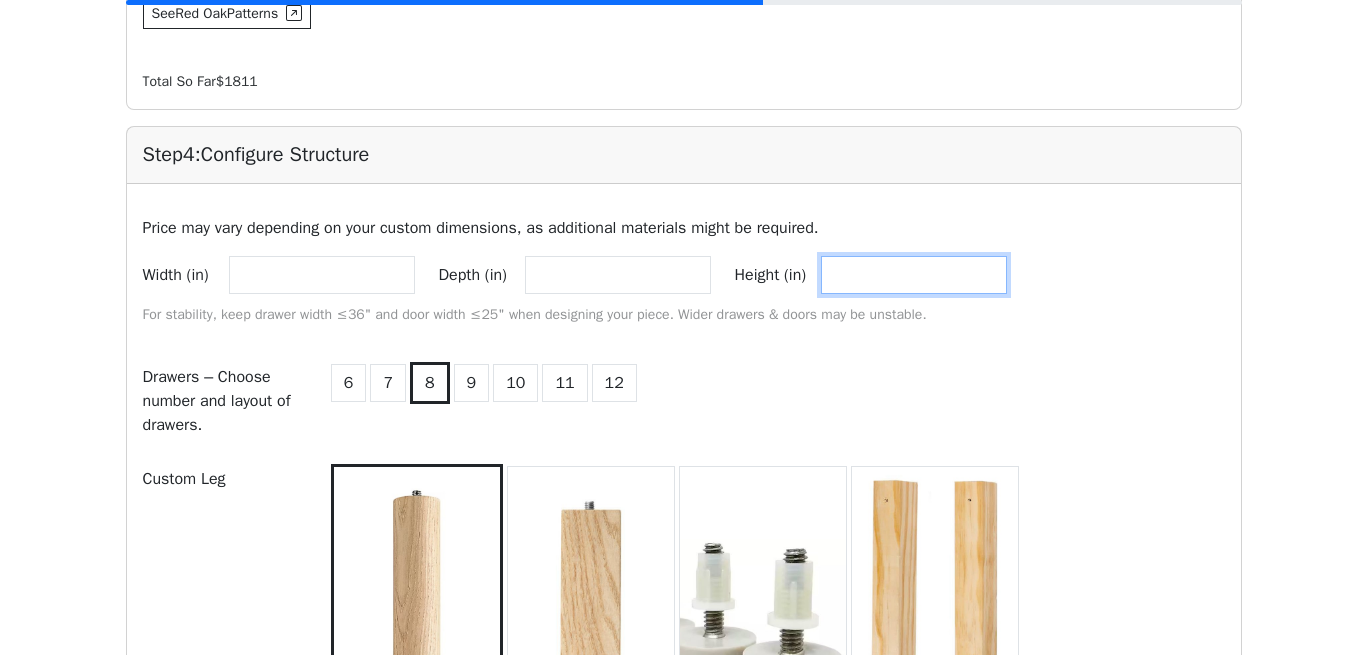 click on "**" at bounding box center [914, 275] 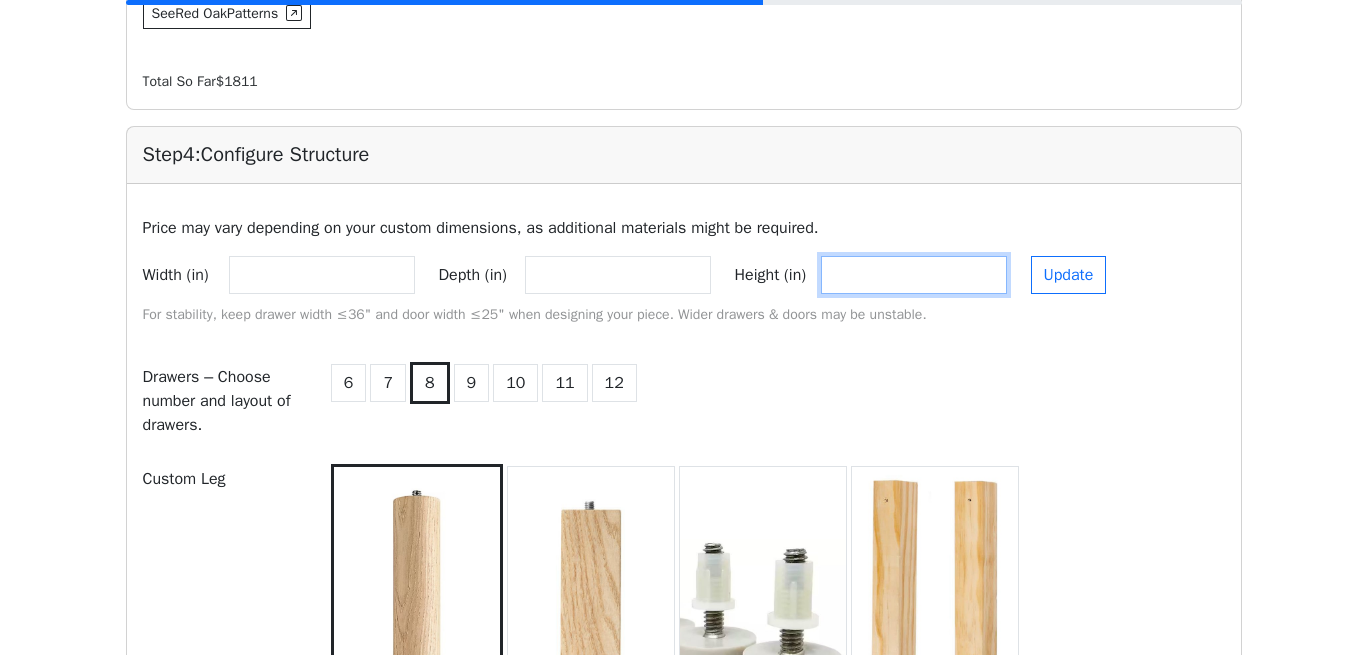 type on "**" 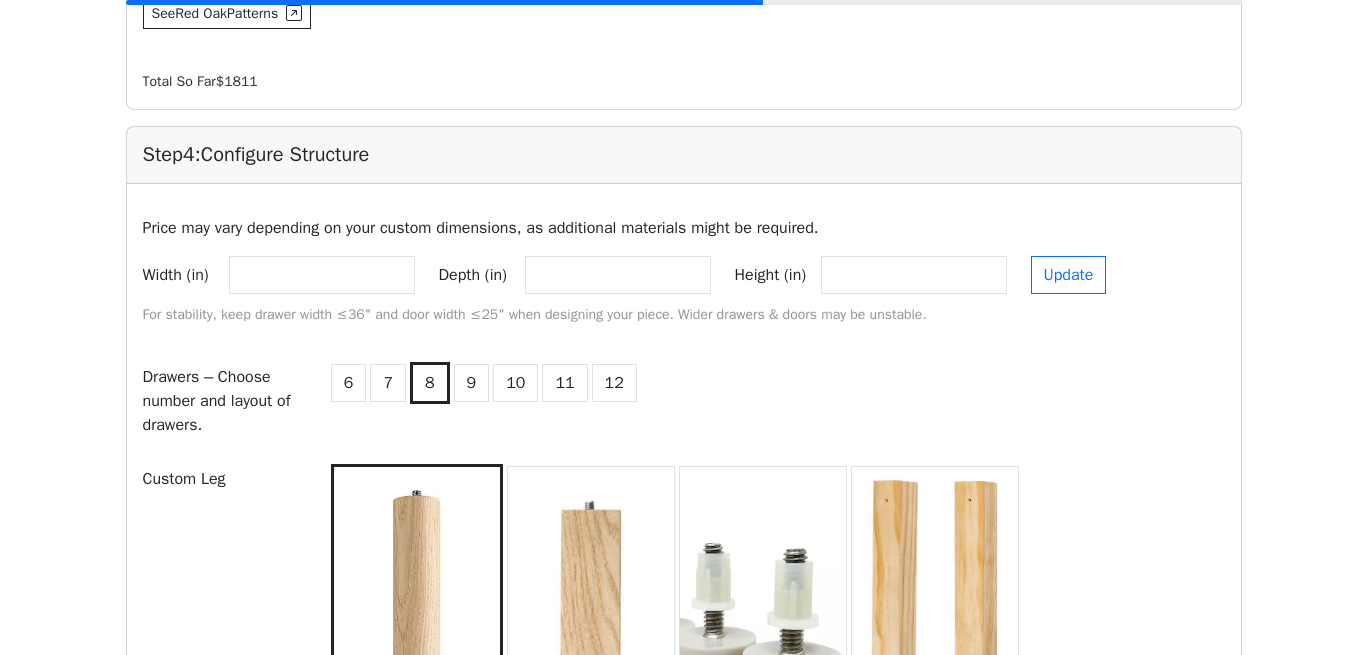 click on "Price may vary depending on your custom dimensions, as additional materials might be required. Width (in) ** Depth (in) ** Height (in) ** Update For stability, keep drawer width ≤36" and door width ≤25" when designing your piece. Wider drawers & doors may be unstable." at bounding box center (684, 271) 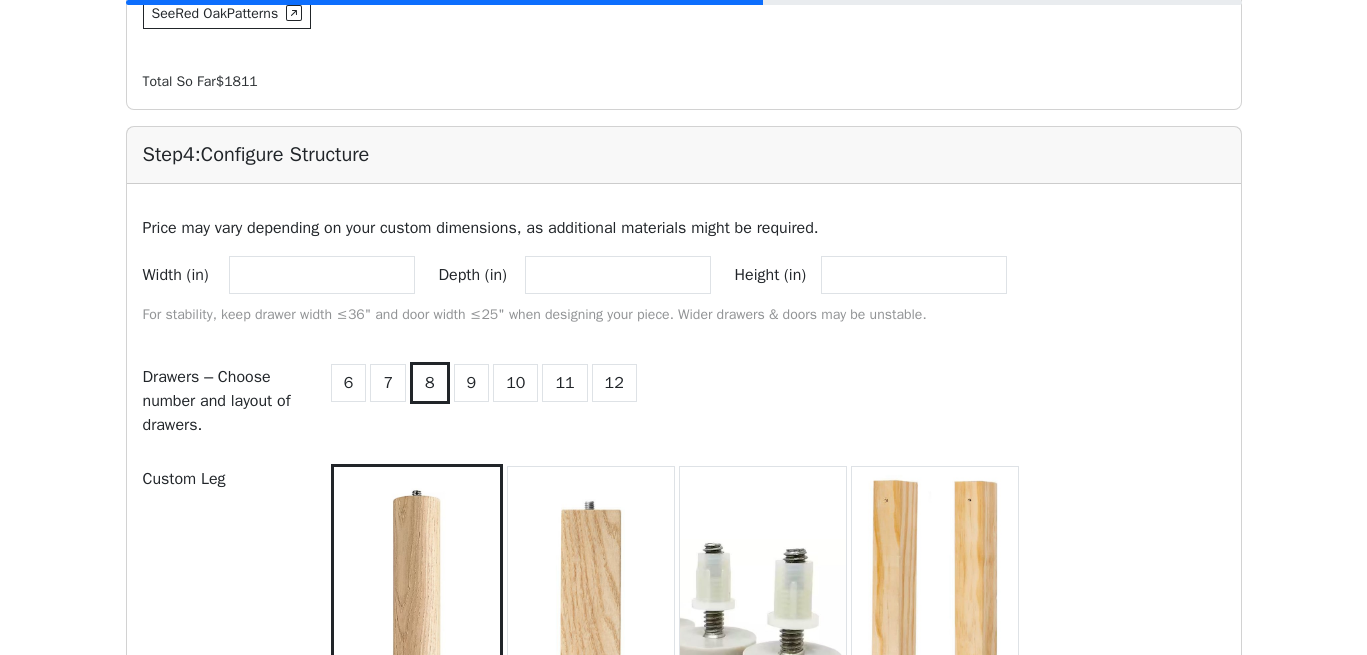 click on "Price may vary depending on your custom dimensions, as additional materials might be required. Width (in) ** Depth (in) ** Height (in) ** For stability, keep drawer width ≤36" and door width ≤25" when designing your piece. Wider drawers & doors may be unstable." at bounding box center (684, 271) 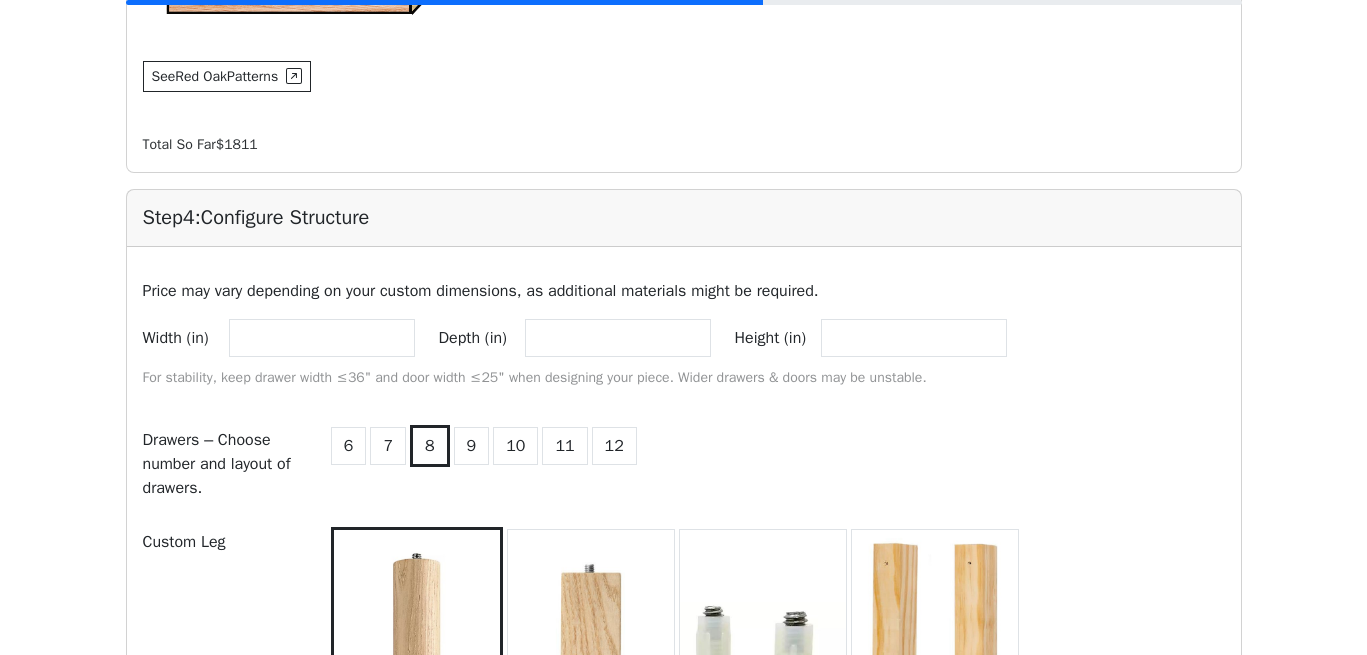 scroll, scrollTop: 1899, scrollLeft: 0, axis: vertical 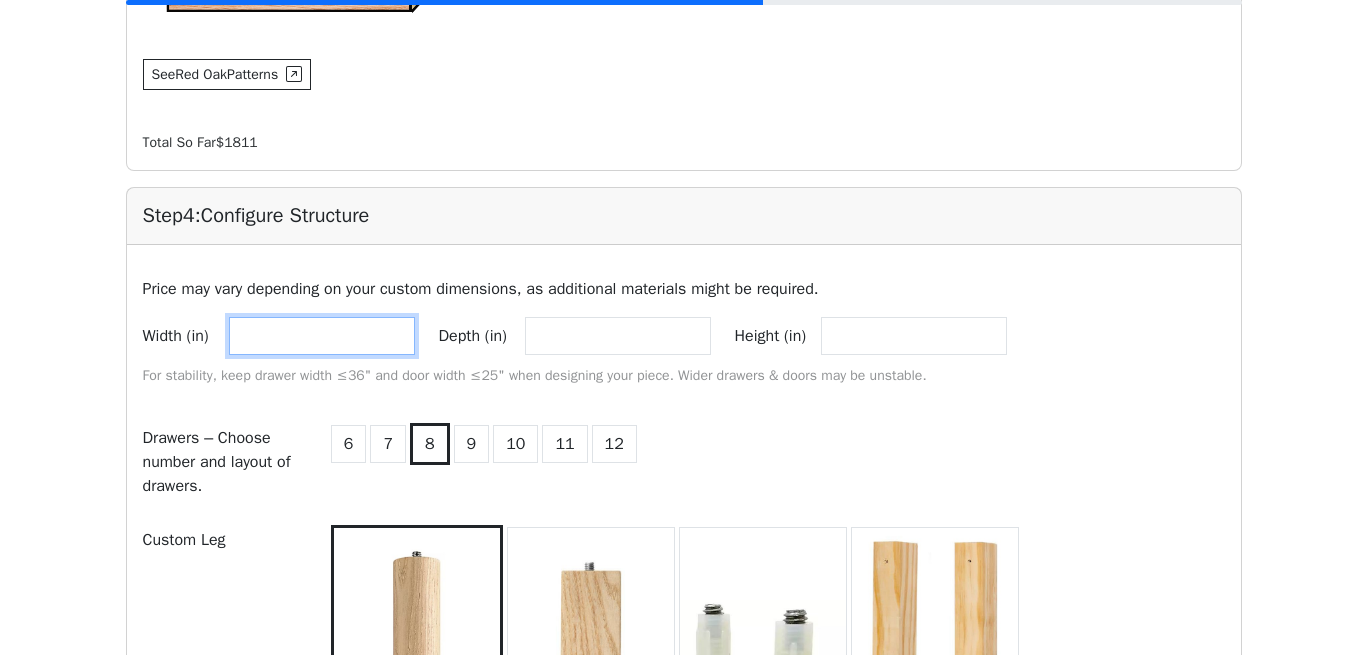 click on "**" at bounding box center (322, 336) 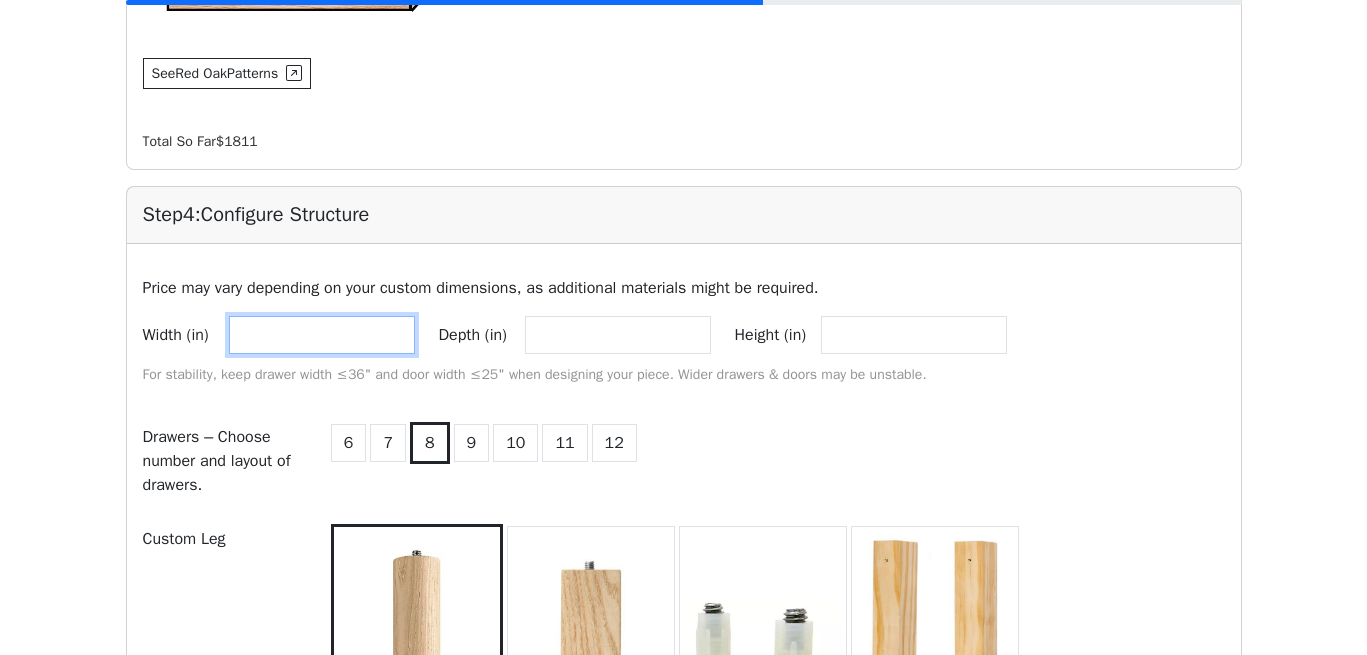 click on "**" at bounding box center [322, 335] 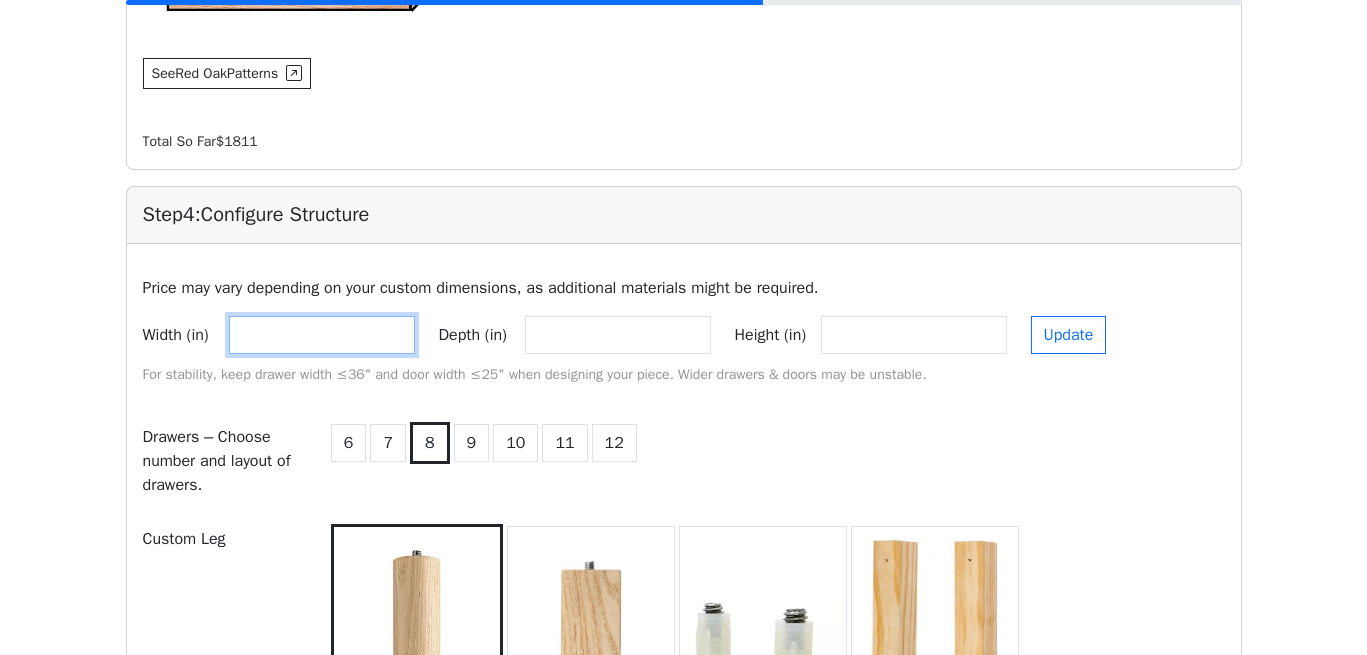 type on "**" 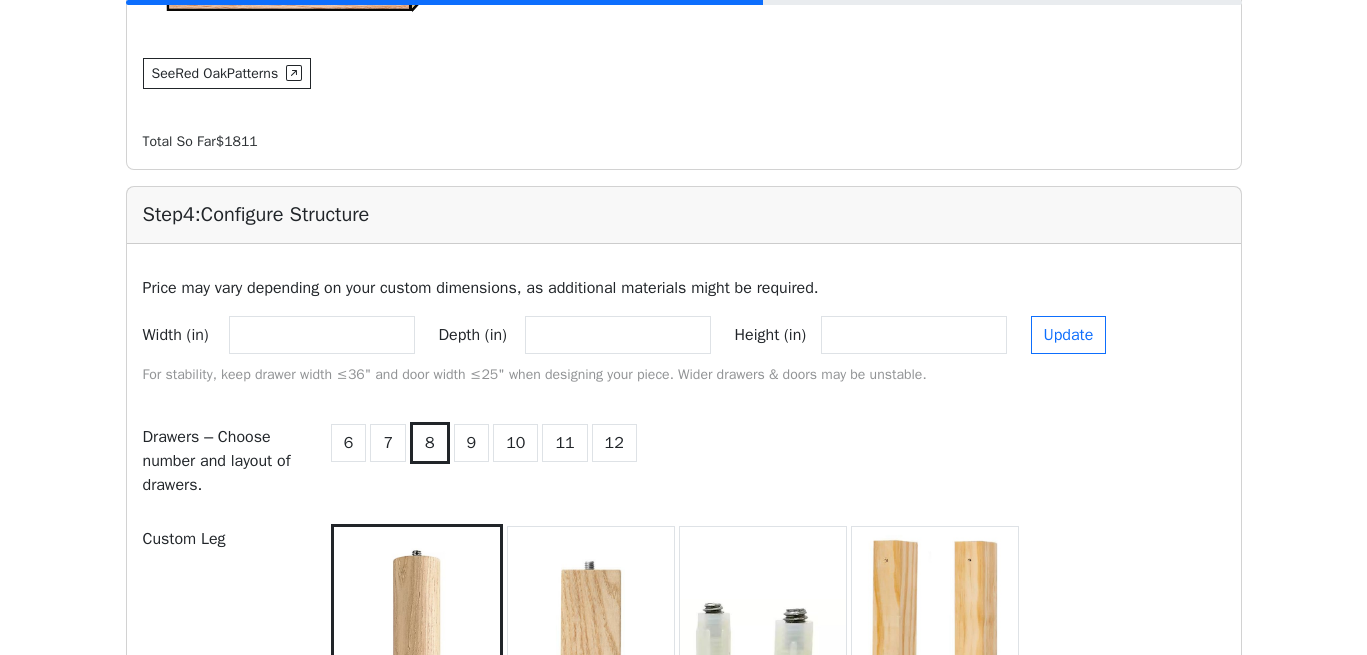 click on "6 7 8 9 10 11 12" at bounding box center (776, 461) 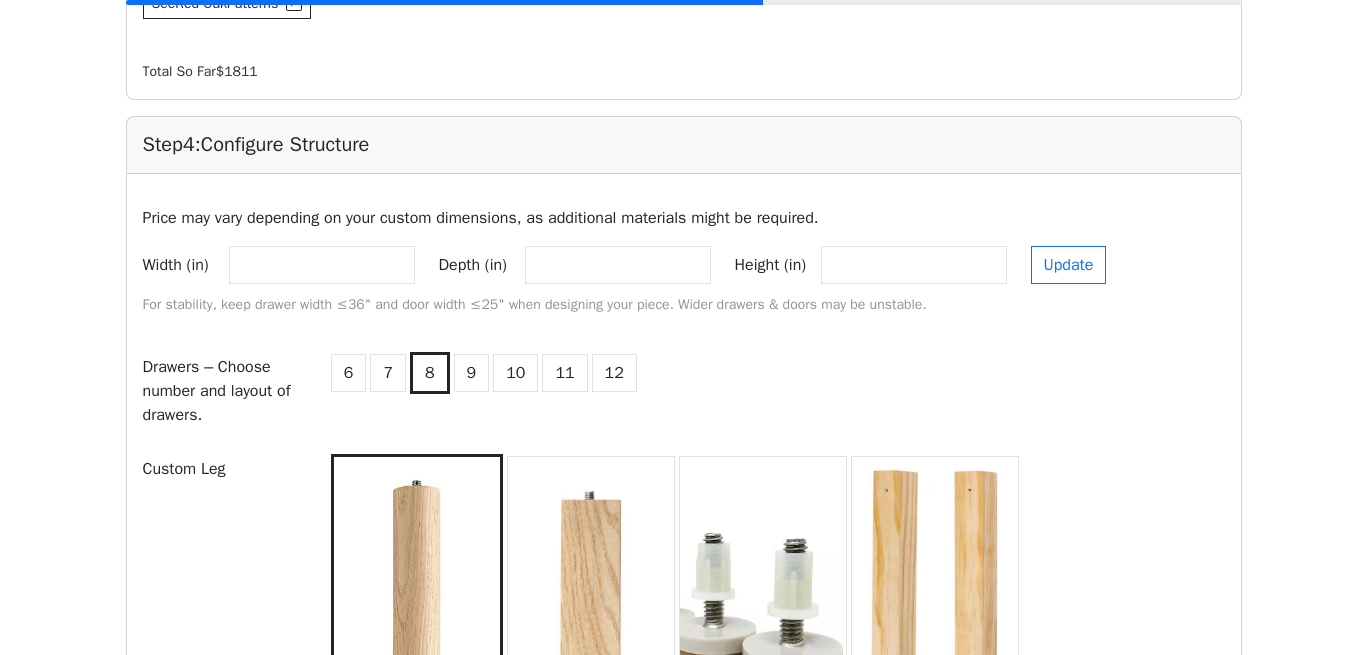 scroll, scrollTop: 1969, scrollLeft: 0, axis: vertical 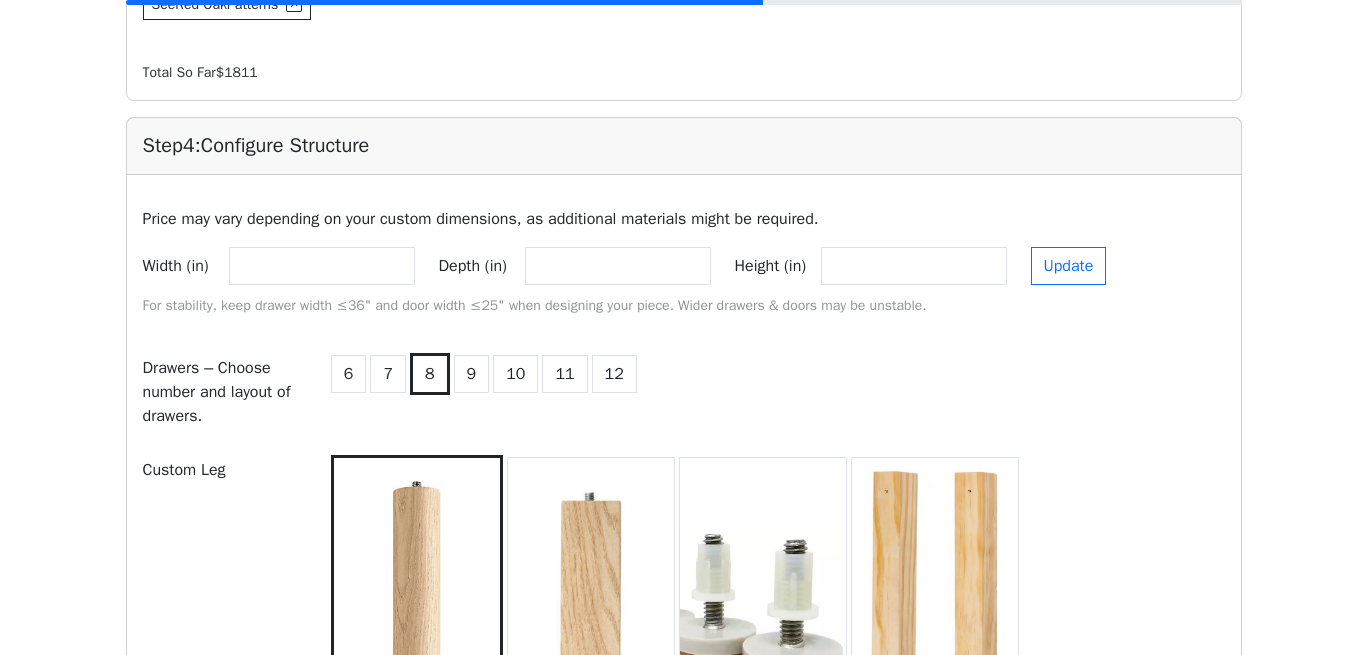 click on "Price may vary depending on your custom dimensions, as additional materials might be required. Width (in) ** Depth (in) ** Height (in) ** Update For stability, keep drawer width ≤36" and door width ≤25" when designing your piece. Wider drawers & doors may be unstable. Drawers – Choose number and layout of drawers. 6 7 8 9 10 11 12 Custom Leg Round (8in) Square (6in) FeltPad (0in) Floating (0in)" at bounding box center (684, 485) 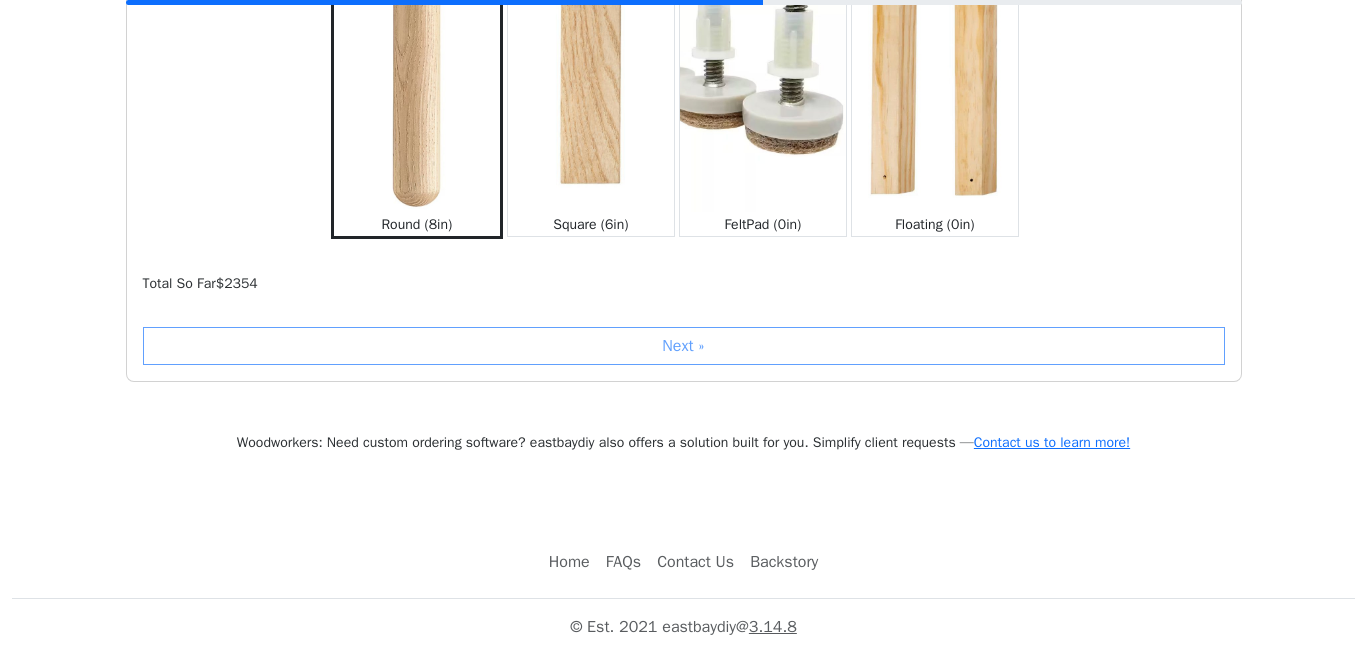 scroll, scrollTop: 2554, scrollLeft: 0, axis: vertical 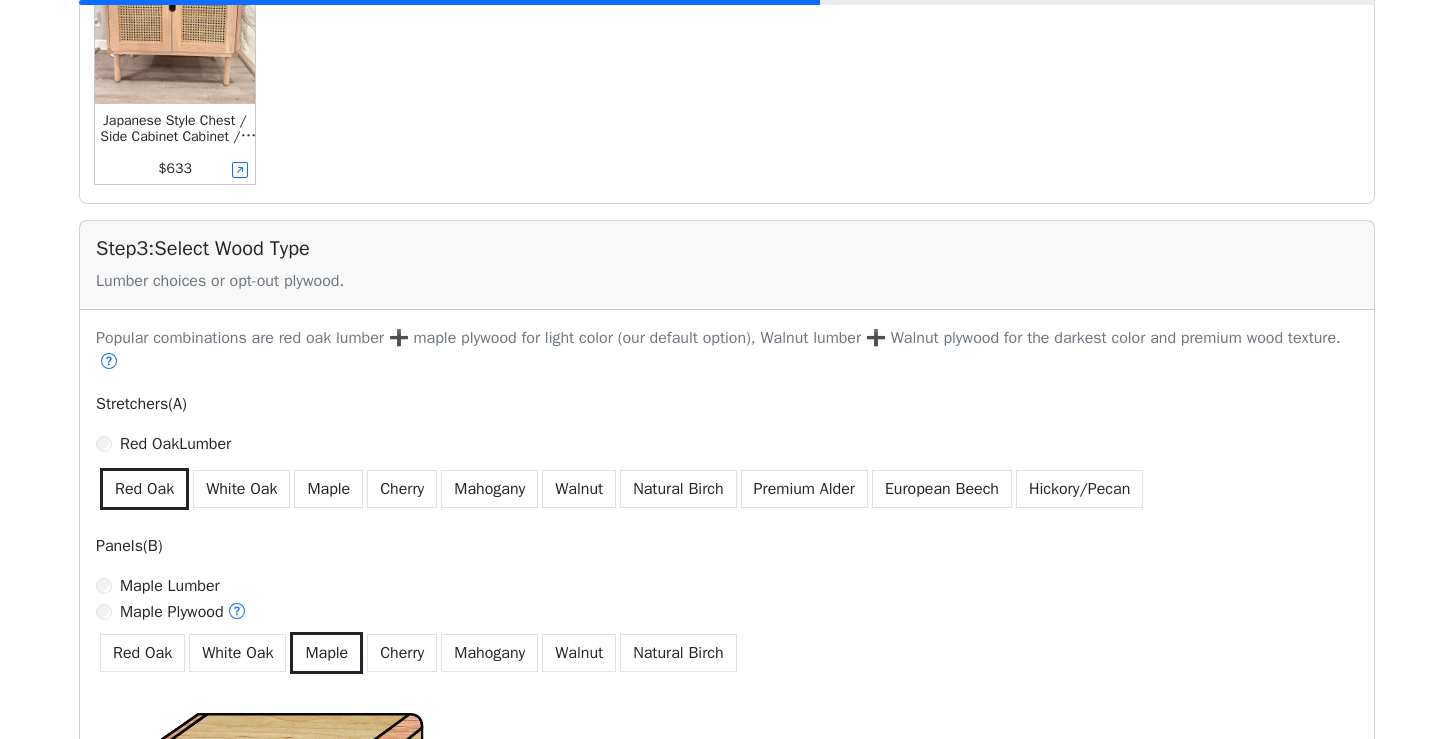 click on "Maple   Plywood" at bounding box center (727, 613) 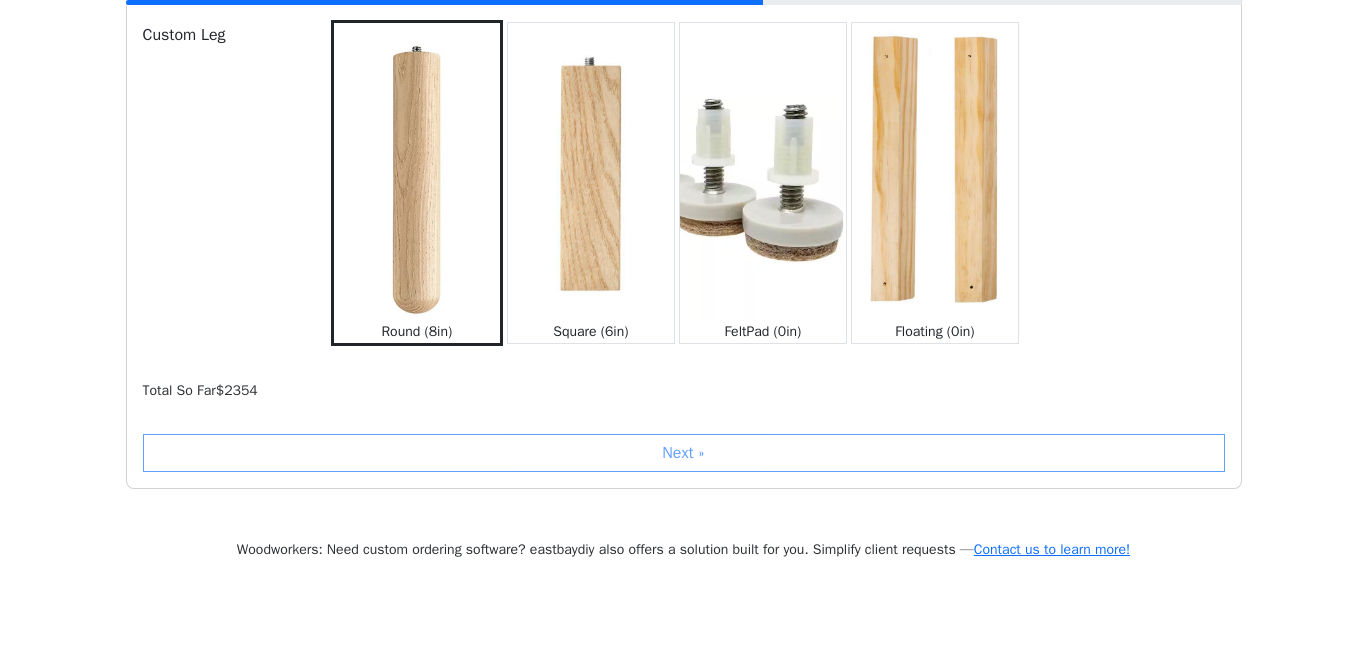 scroll, scrollTop: 2423, scrollLeft: 0, axis: vertical 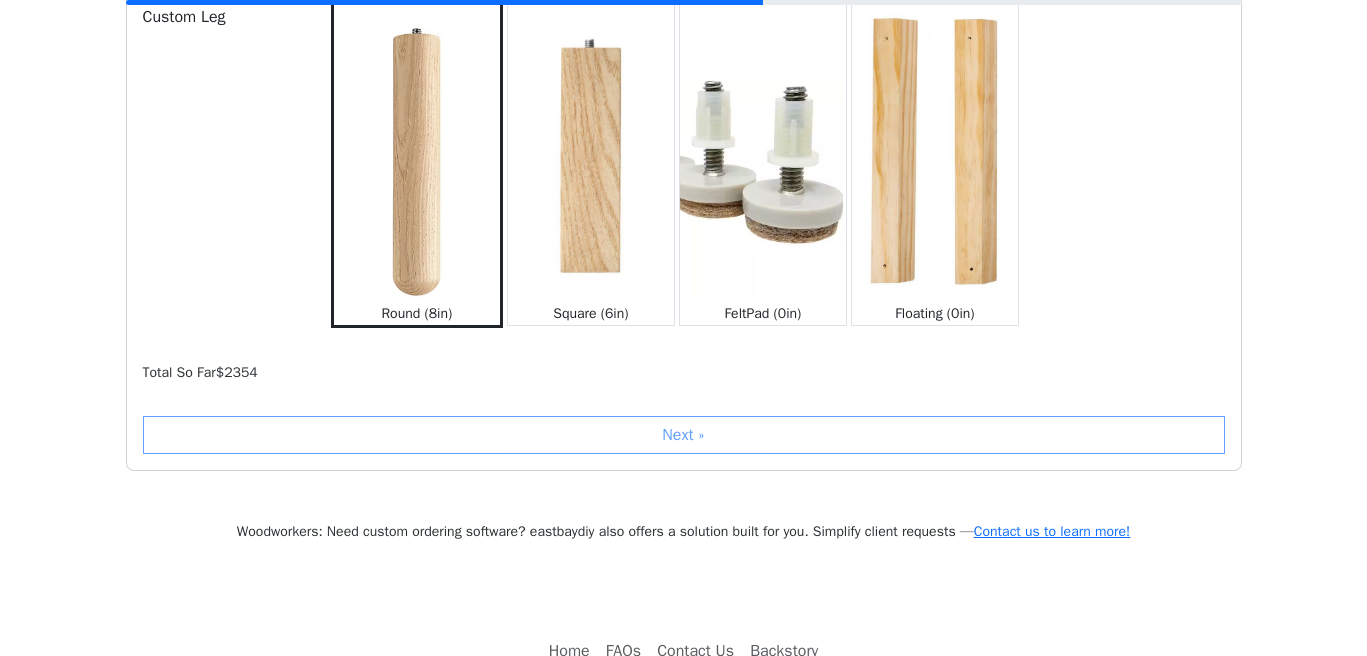 click on "Next »" at bounding box center [684, 435] 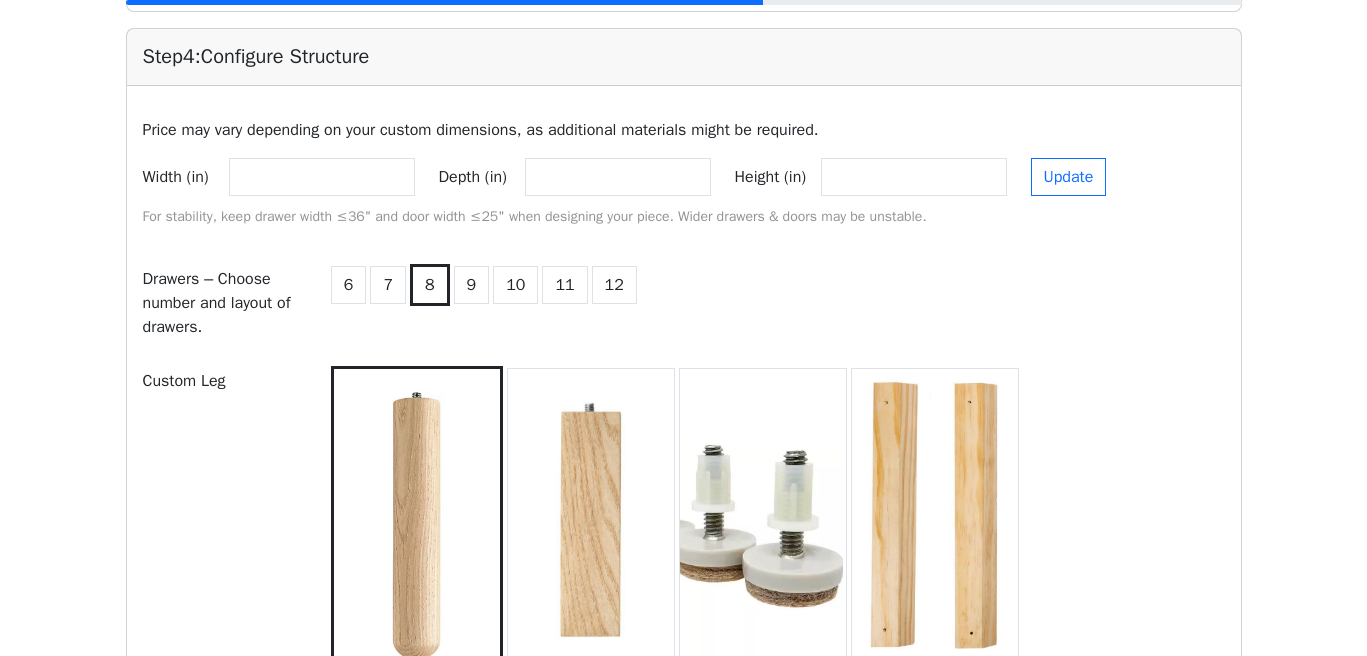 scroll, scrollTop: 2062, scrollLeft: 0, axis: vertical 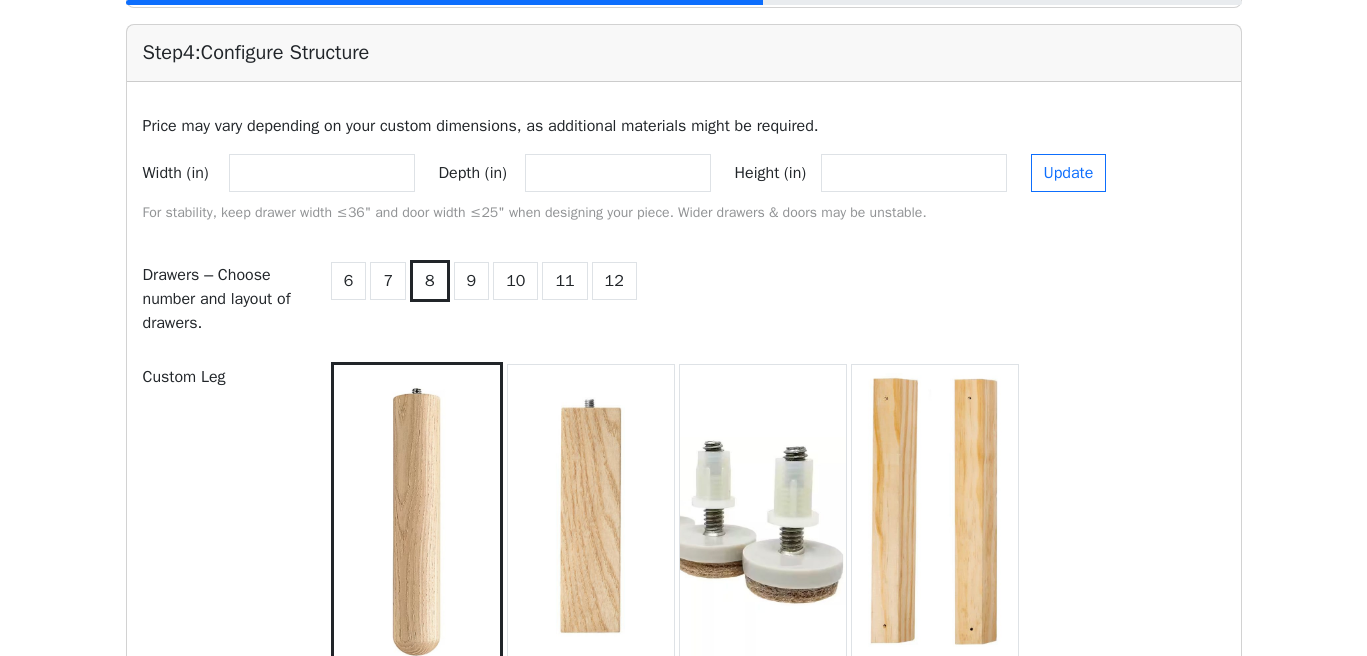 click on "Update" at bounding box center [1069, 173] 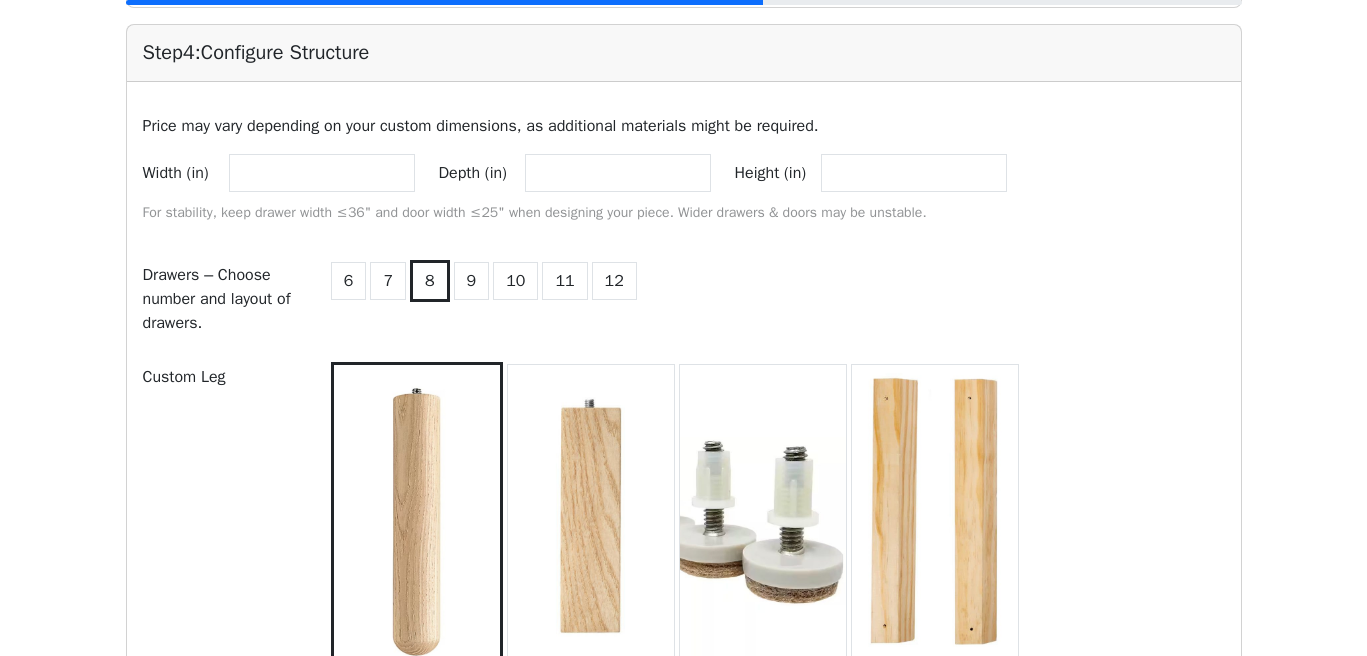 click on "6 7 8 9 10 11 12" at bounding box center (776, 299) 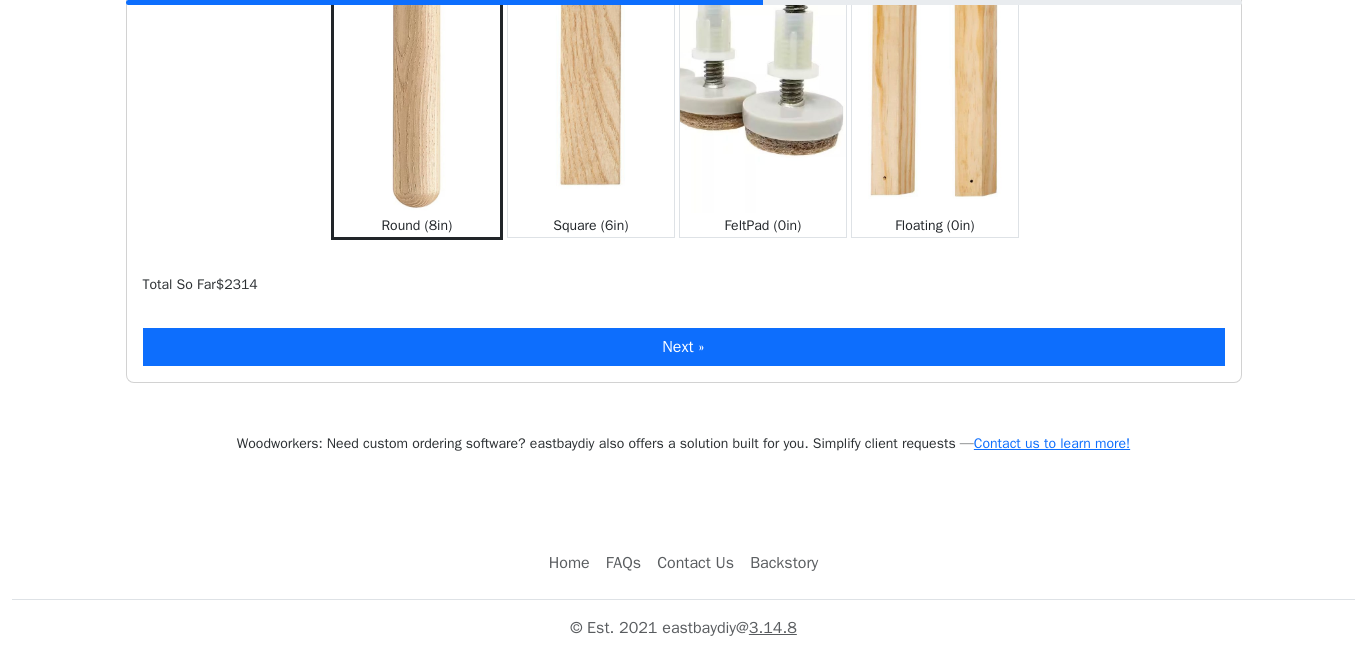 click on "Next »" at bounding box center (684, 347) 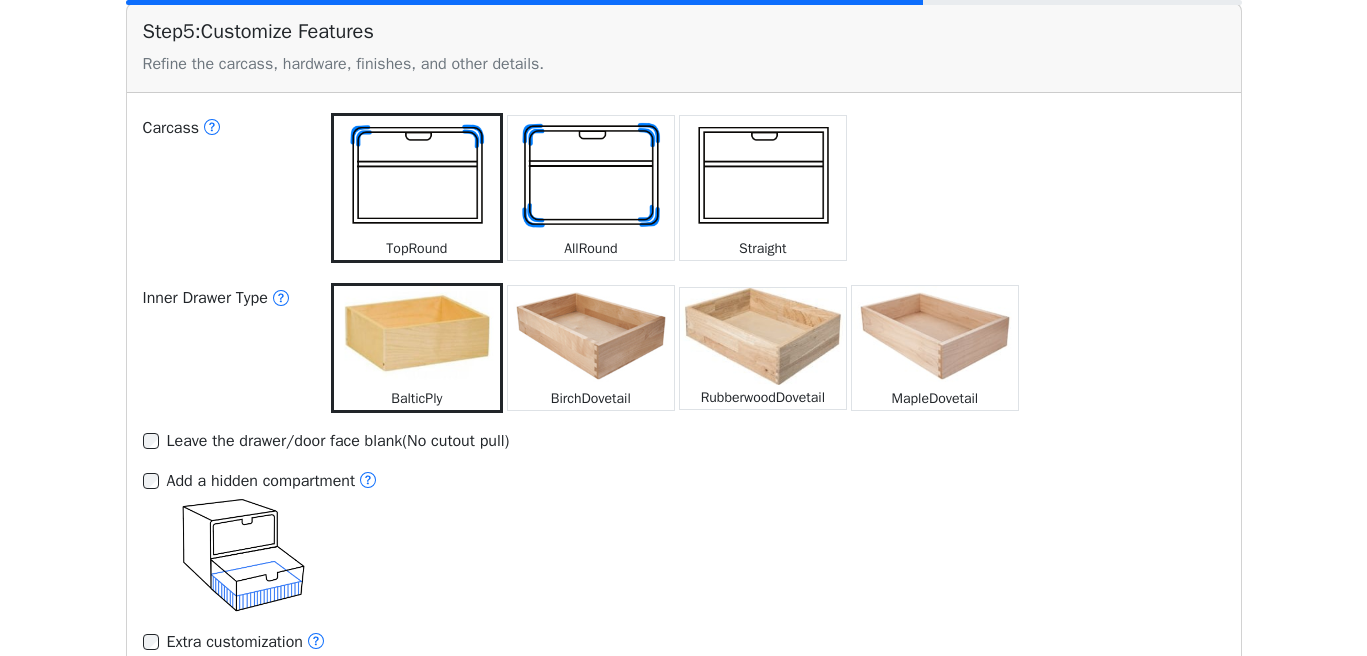 scroll, scrollTop: 2883, scrollLeft: 0, axis: vertical 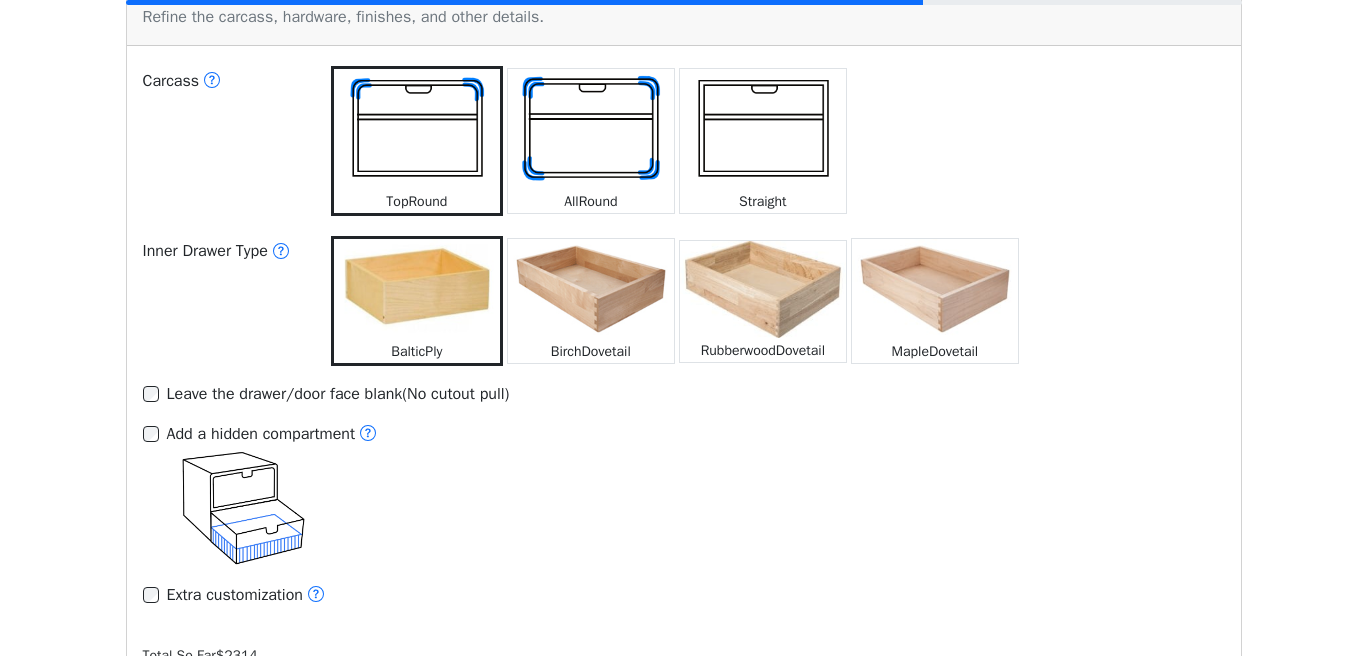 click at bounding box center (417, 129) 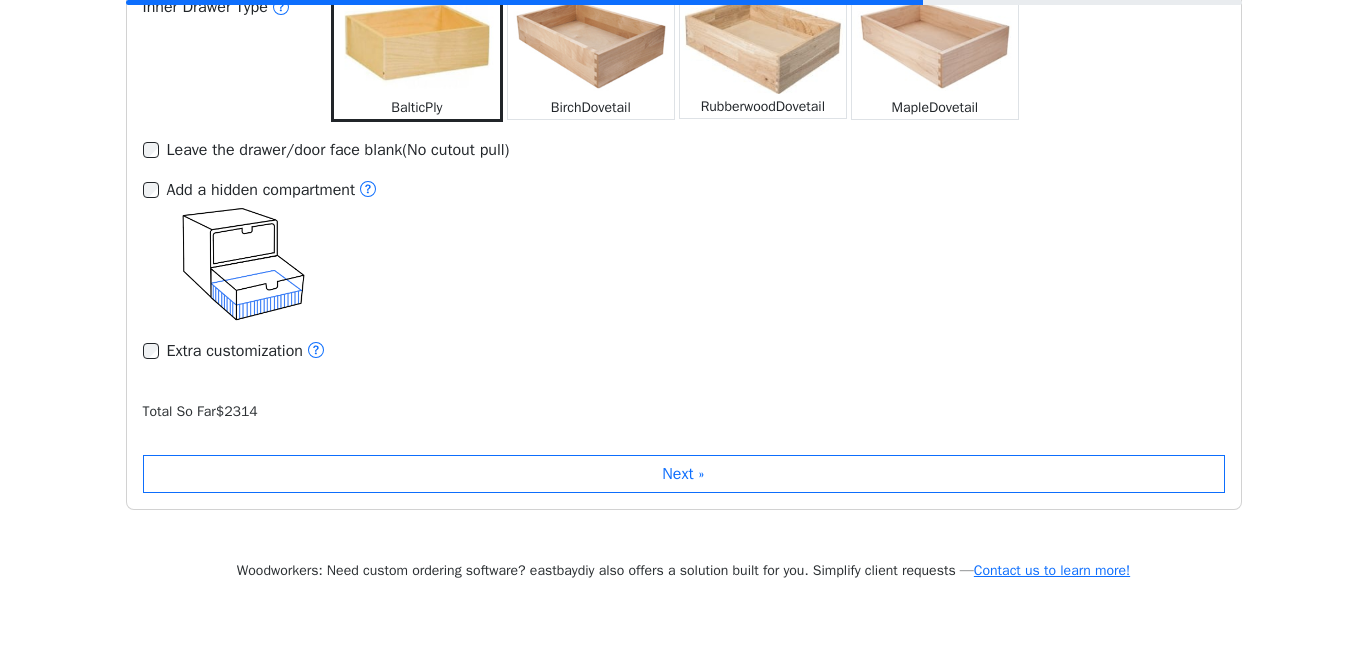 scroll, scrollTop: 3124, scrollLeft: 0, axis: vertical 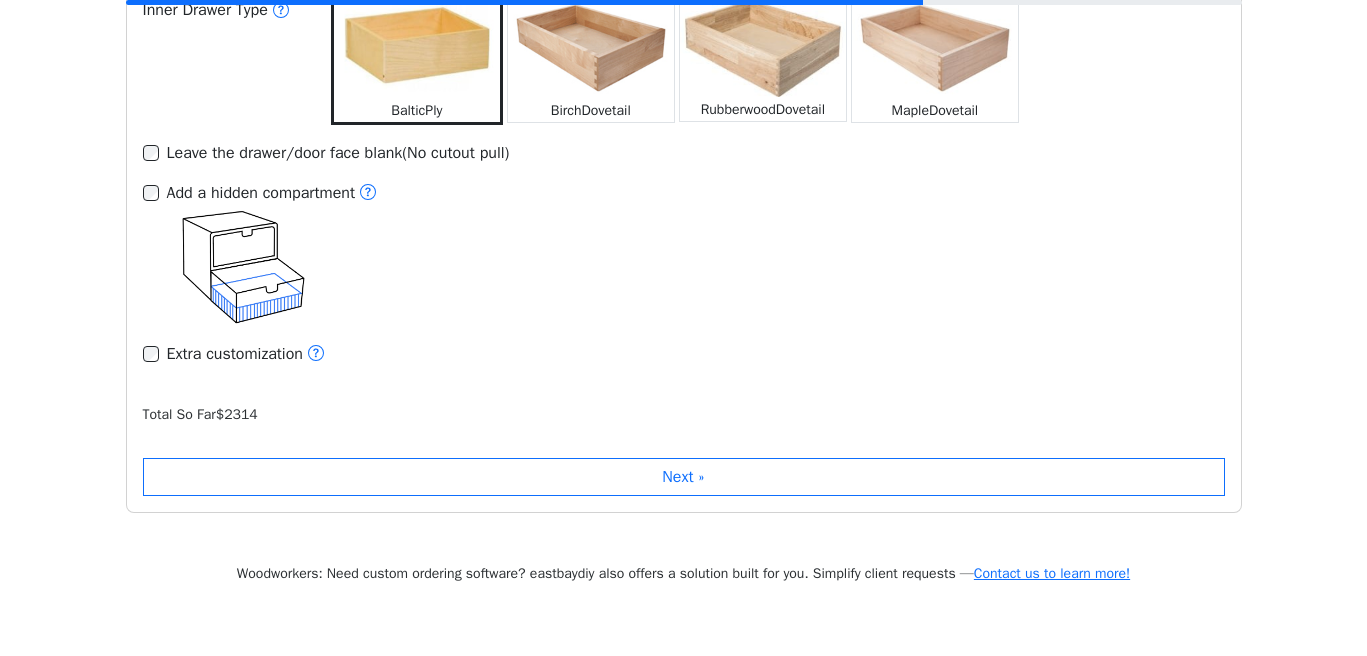 click on "Add a hidden compartment" at bounding box center (684, 253) 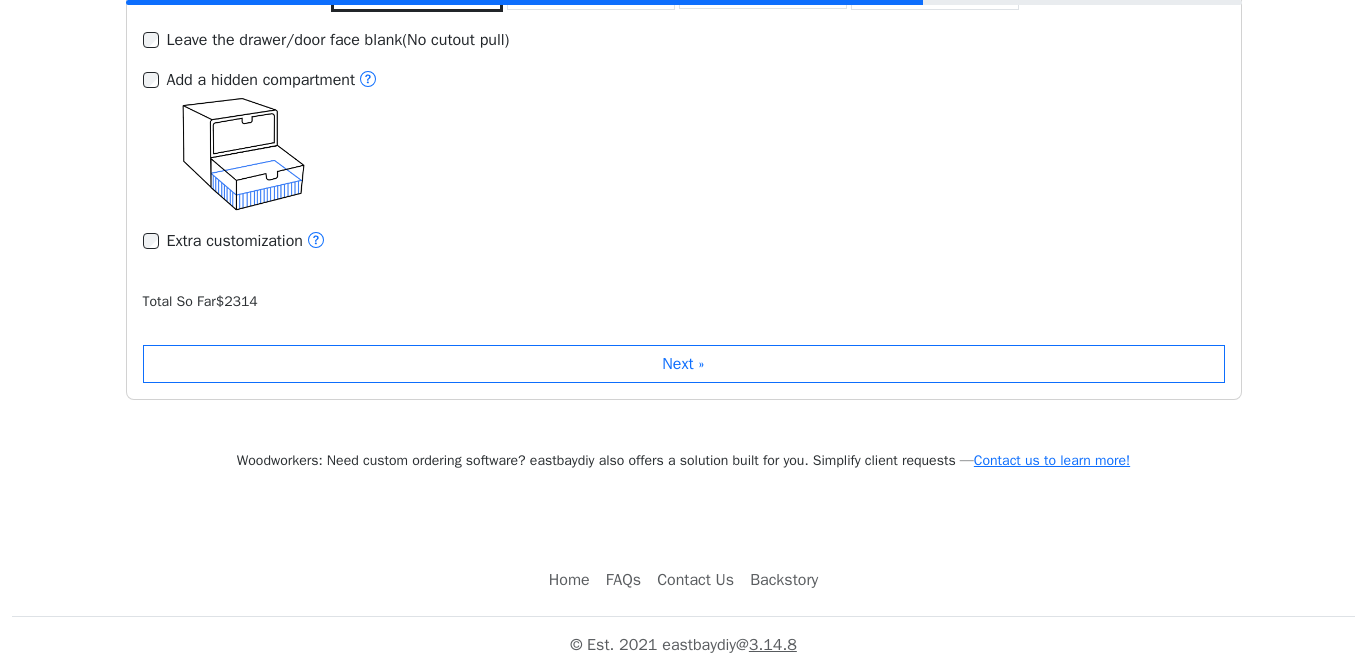 scroll, scrollTop: 3238, scrollLeft: 0, axis: vertical 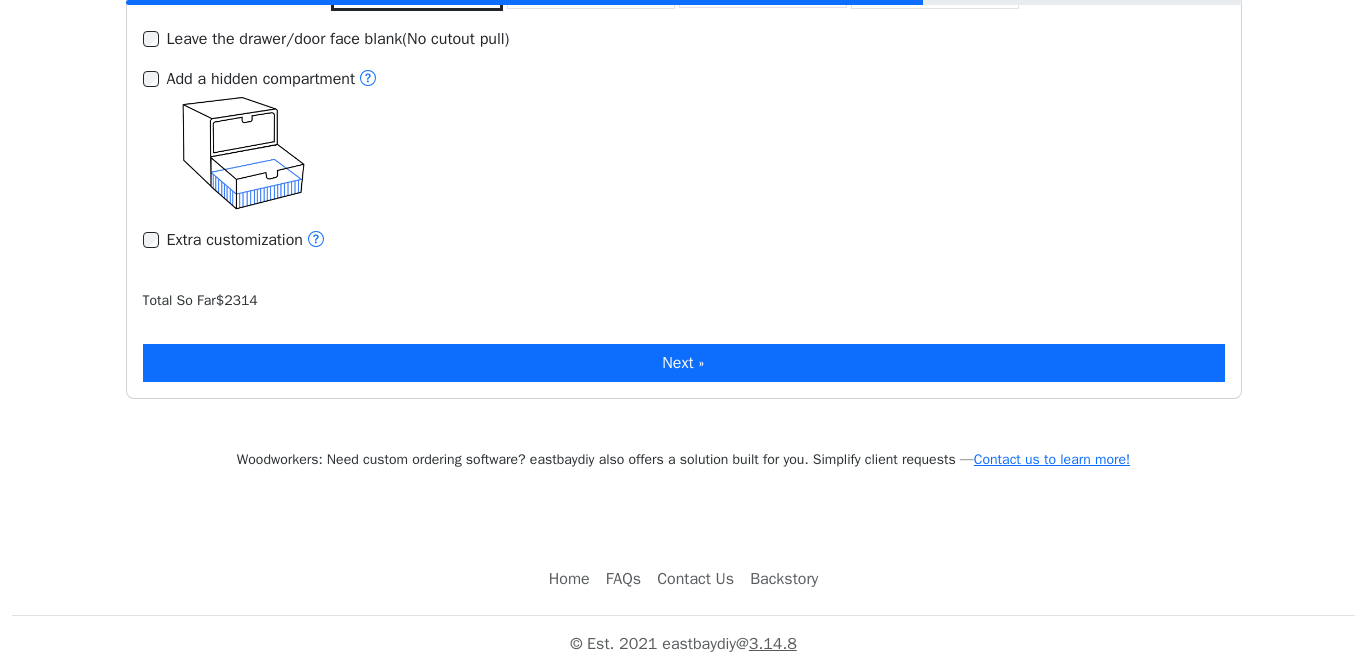 click on "Next »" at bounding box center [684, 363] 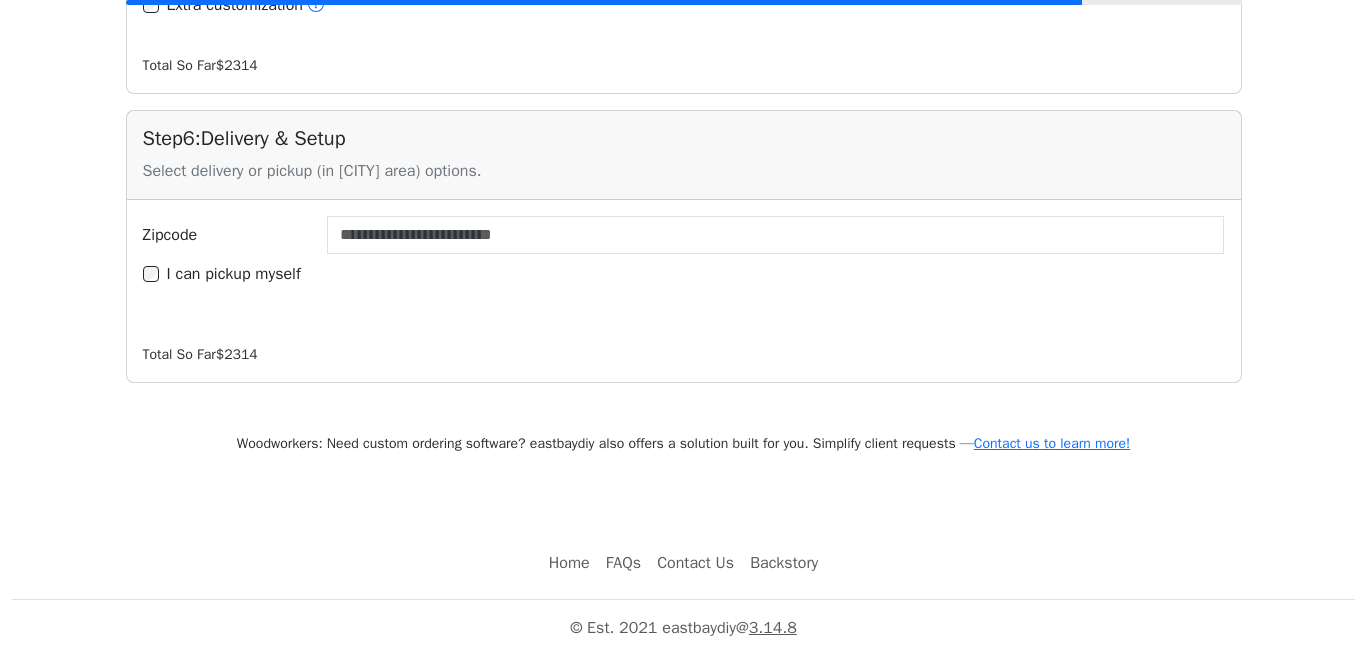 scroll, scrollTop: 3518, scrollLeft: 0, axis: vertical 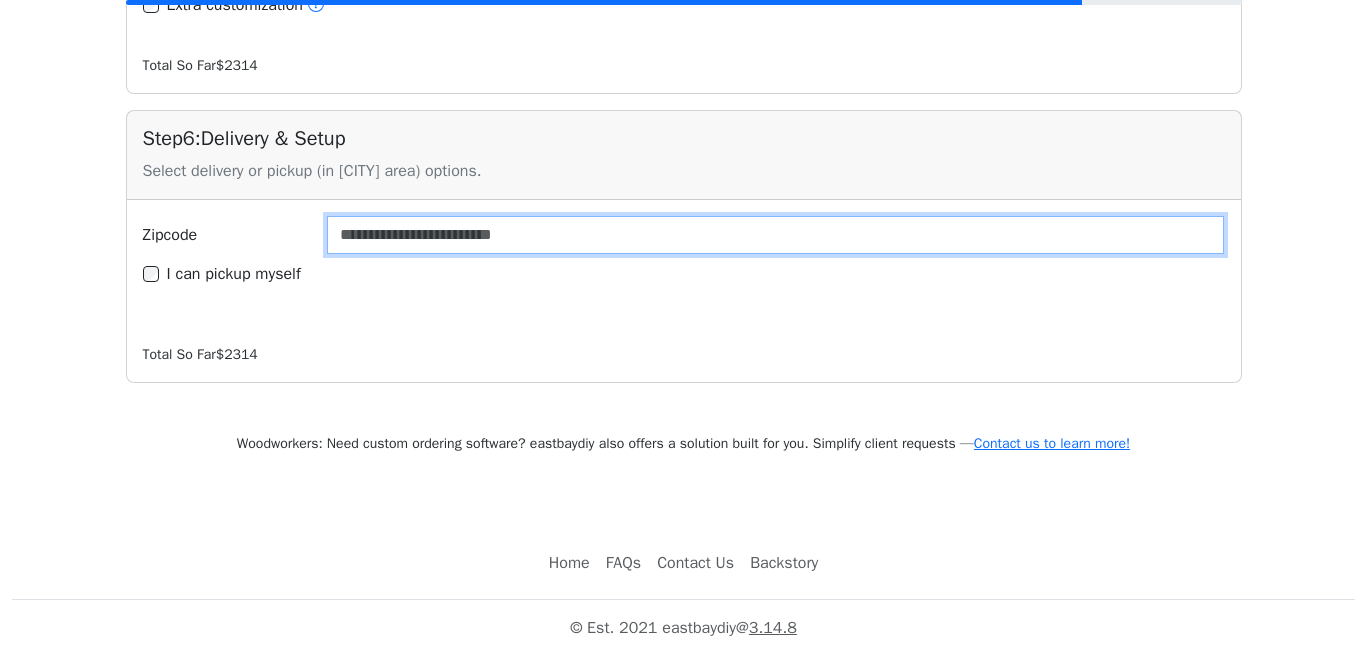 click on "Zipcode" at bounding box center [776, 235] 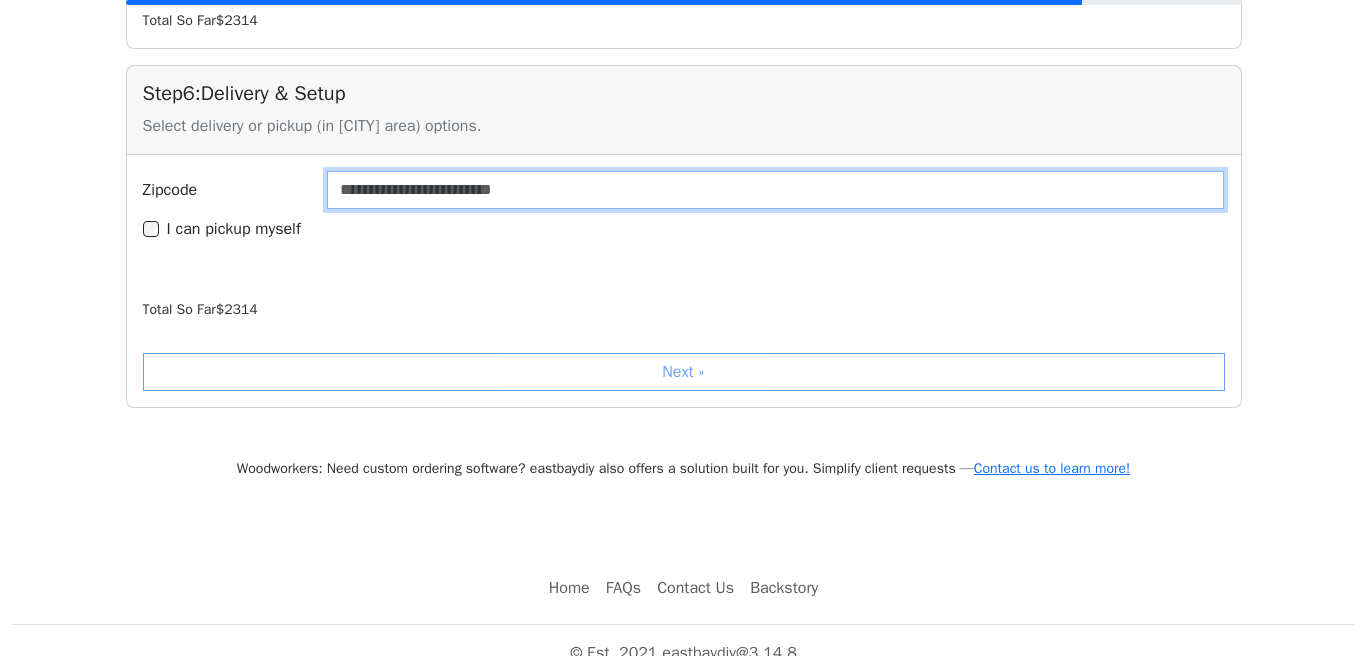type on "*****" 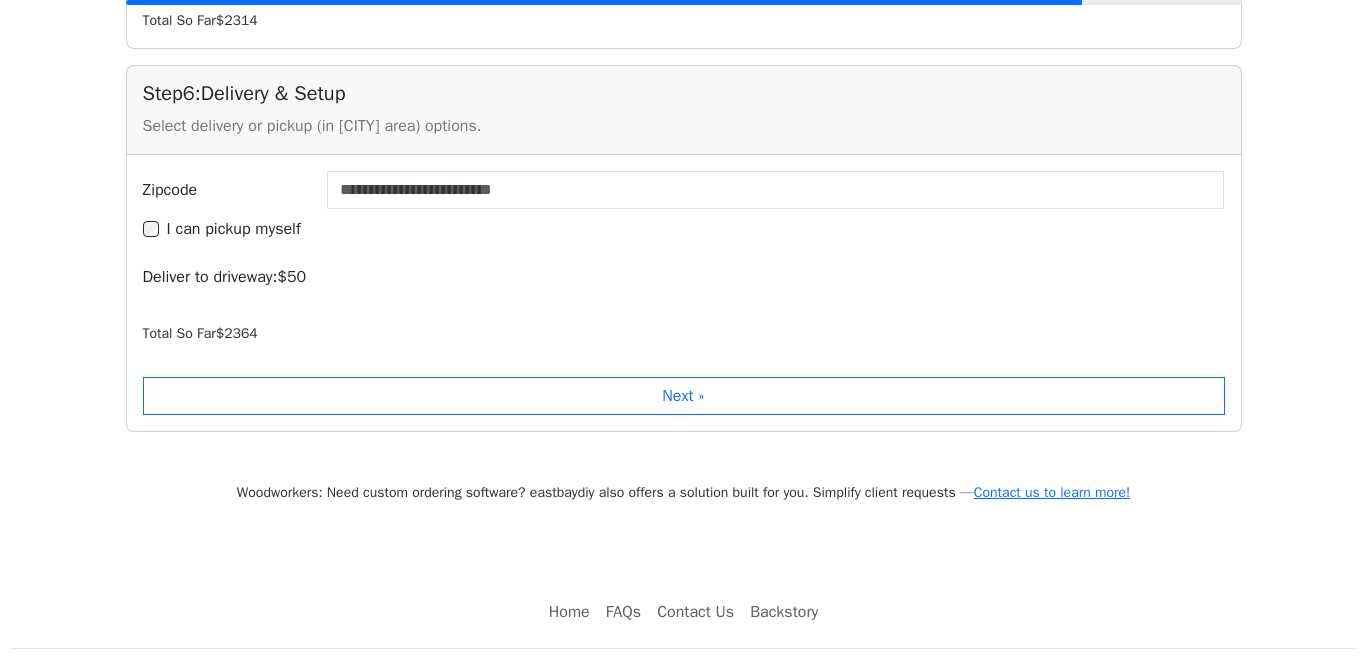 click on "Step  6 :  Delivery & Setup Select delivery or pickup (in Fremont area) options. Zipcode ***** I can pickup myself Deliver to driveway:  $ 50 Total So Far  $ 2364 Next »" at bounding box center (684, 248) 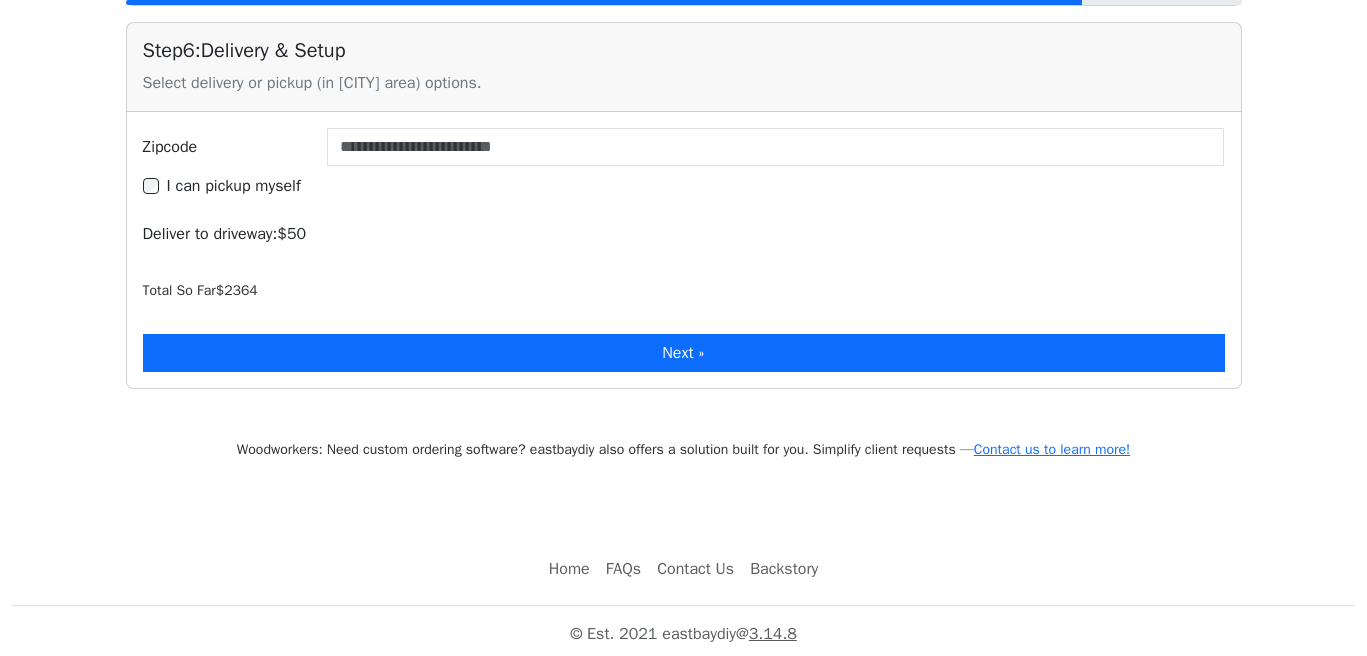 click on "Next »" at bounding box center (684, 353) 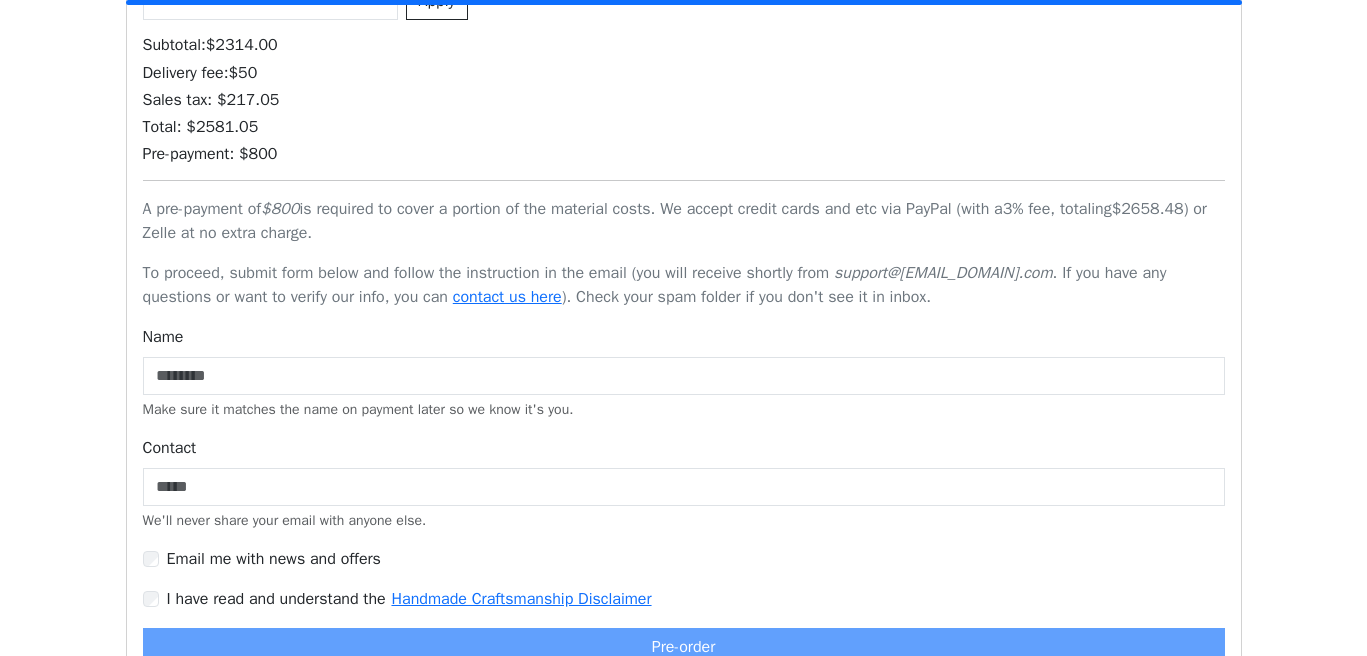 scroll, scrollTop: 5030, scrollLeft: 0, axis: vertical 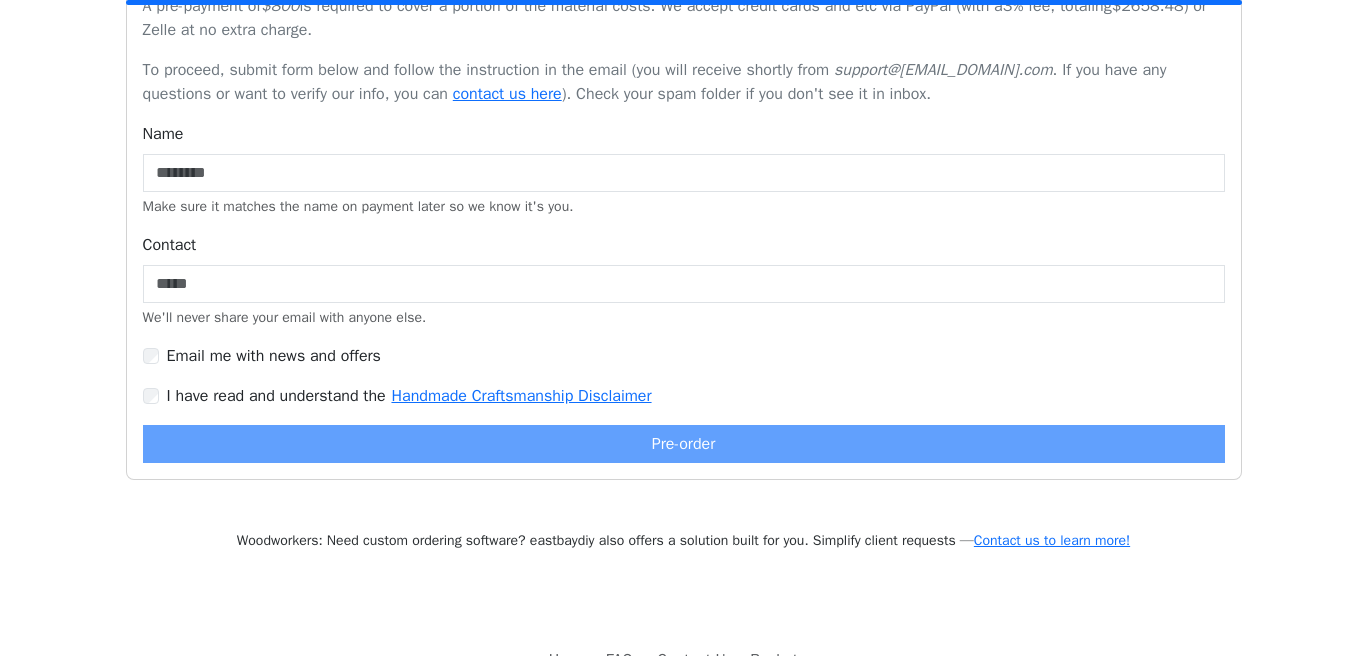 click on "I have read and understand the   Handmade Craftsmanship Disclaimer" at bounding box center (410, 396) 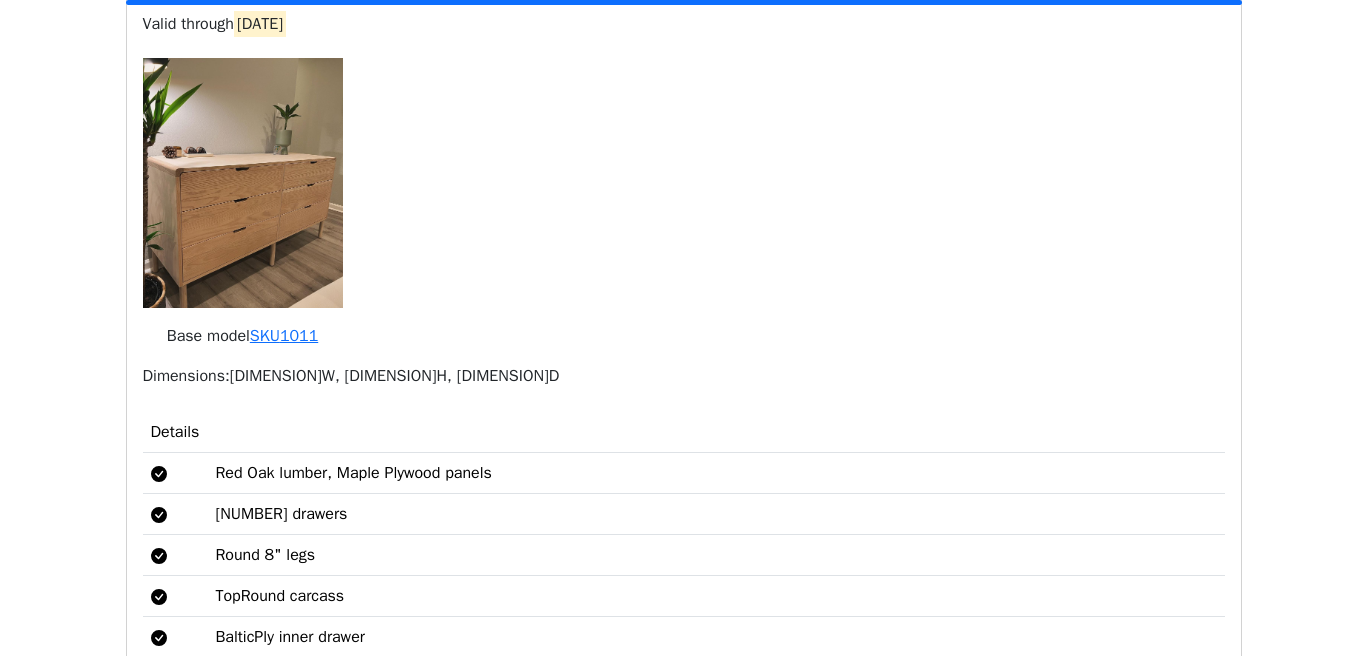 scroll, scrollTop: 4014, scrollLeft: 0, axis: vertical 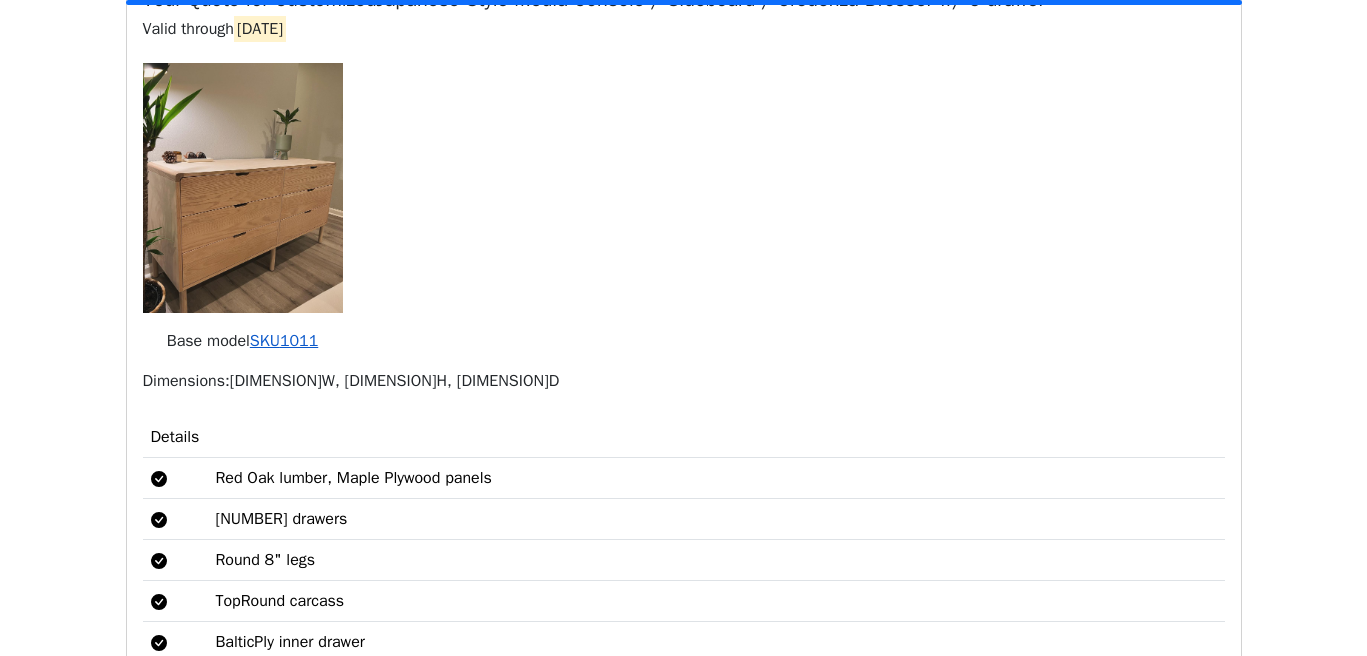 click on "SKU 1011" at bounding box center (284, 341) 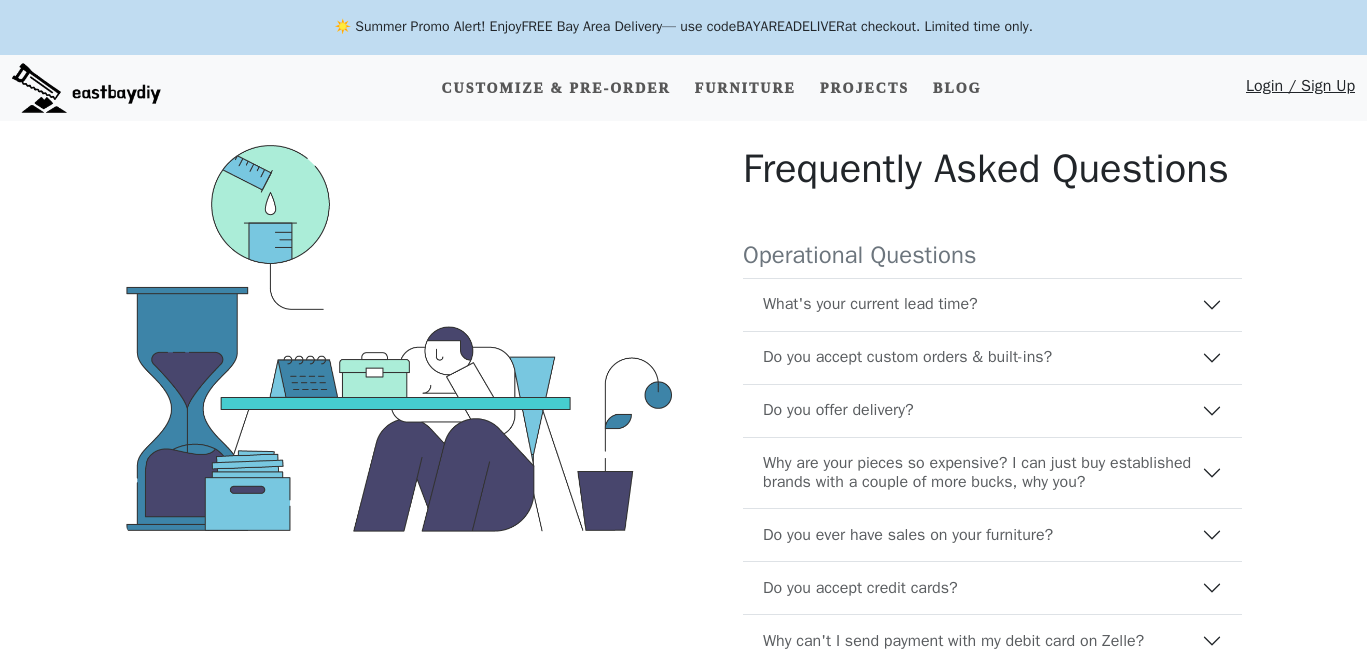 scroll, scrollTop: 0, scrollLeft: 0, axis: both 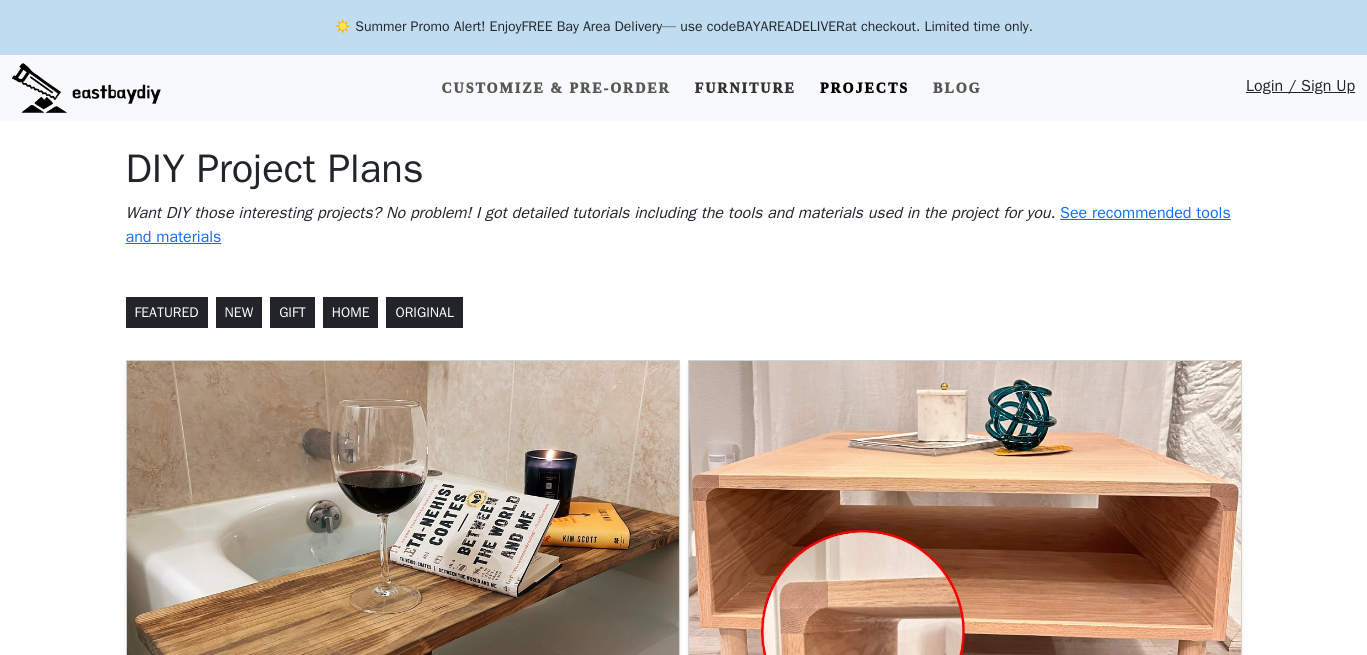 click on "Furniture" at bounding box center (745, 88) 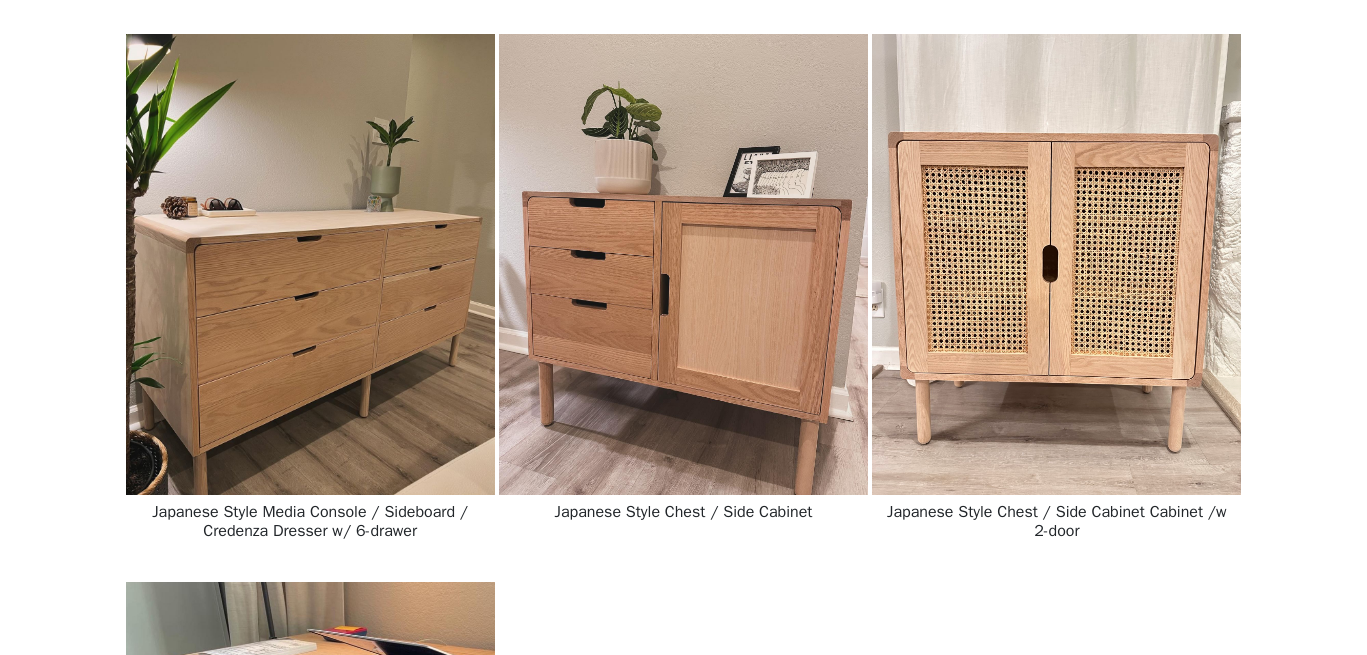 scroll, scrollTop: 2943, scrollLeft: 0, axis: vertical 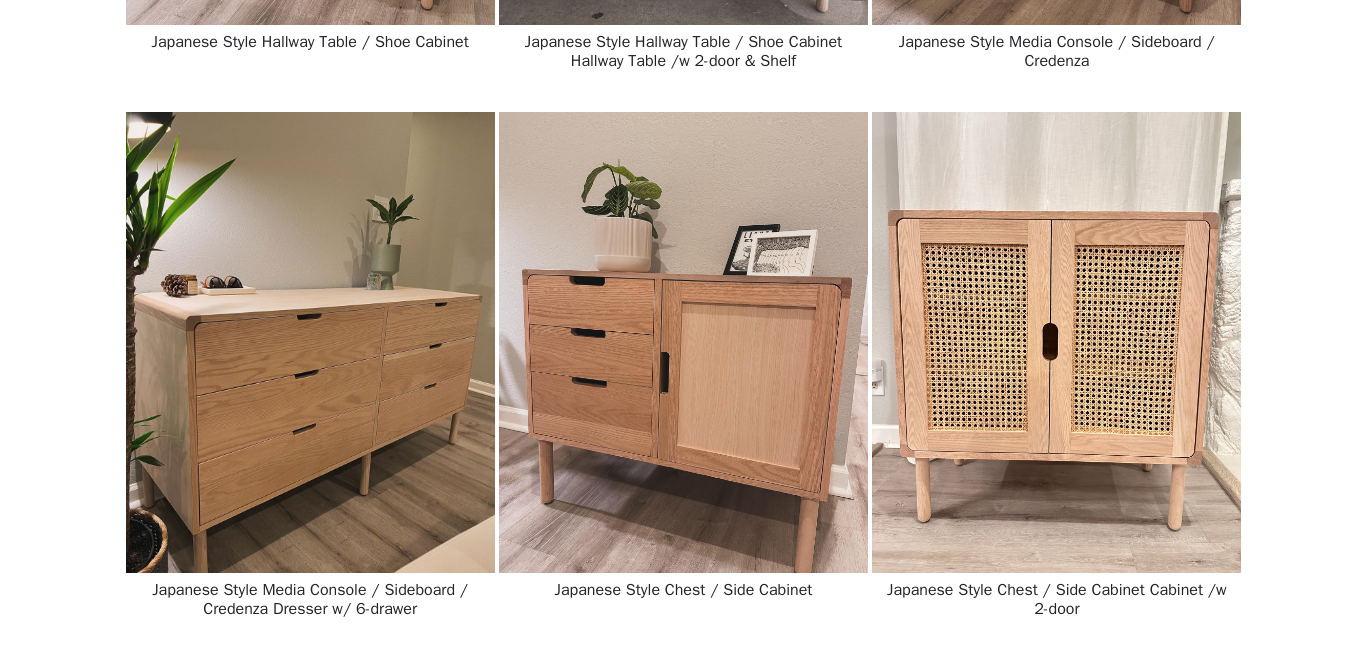 click at bounding box center [310, 343] 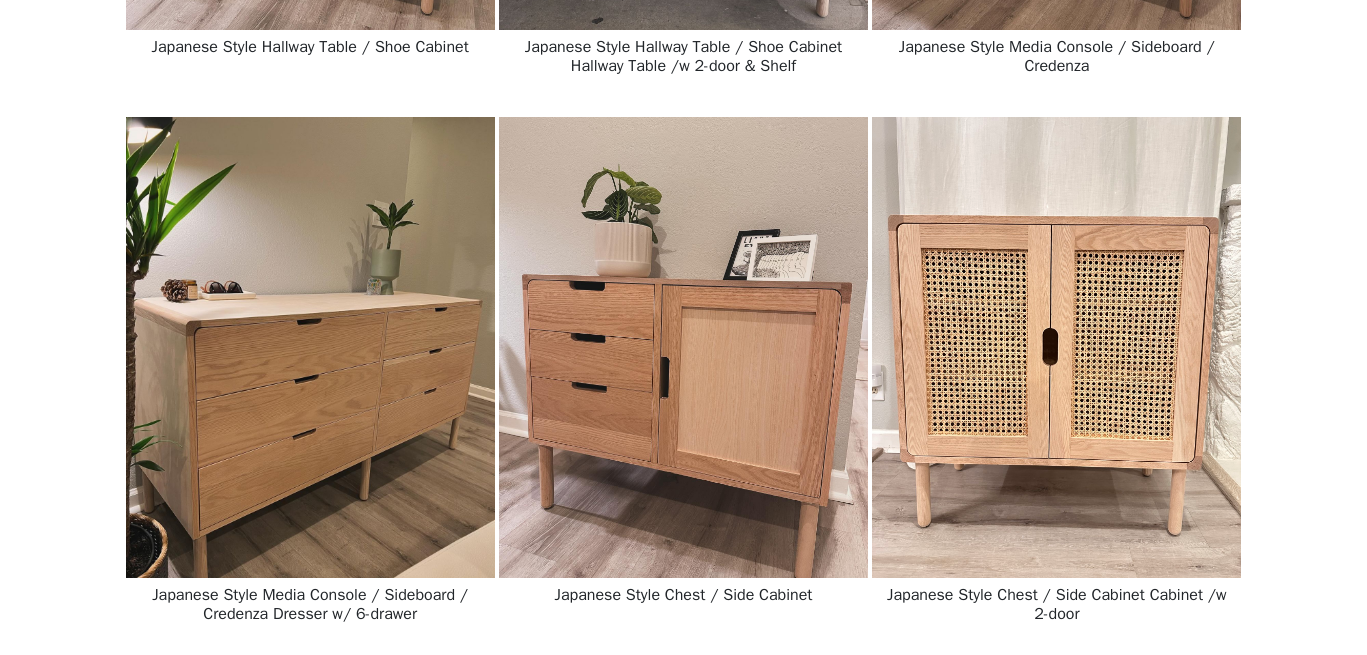 scroll, scrollTop: 2844, scrollLeft: 0, axis: vertical 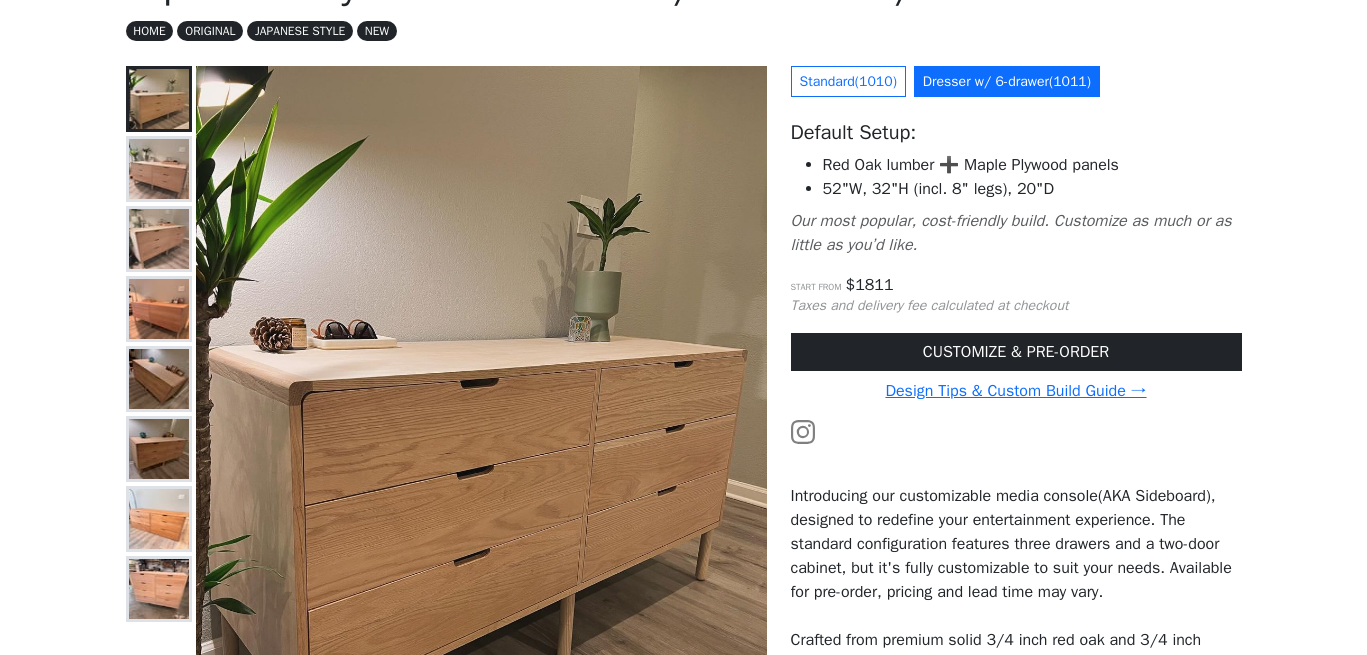 click at bounding box center [159, 169] 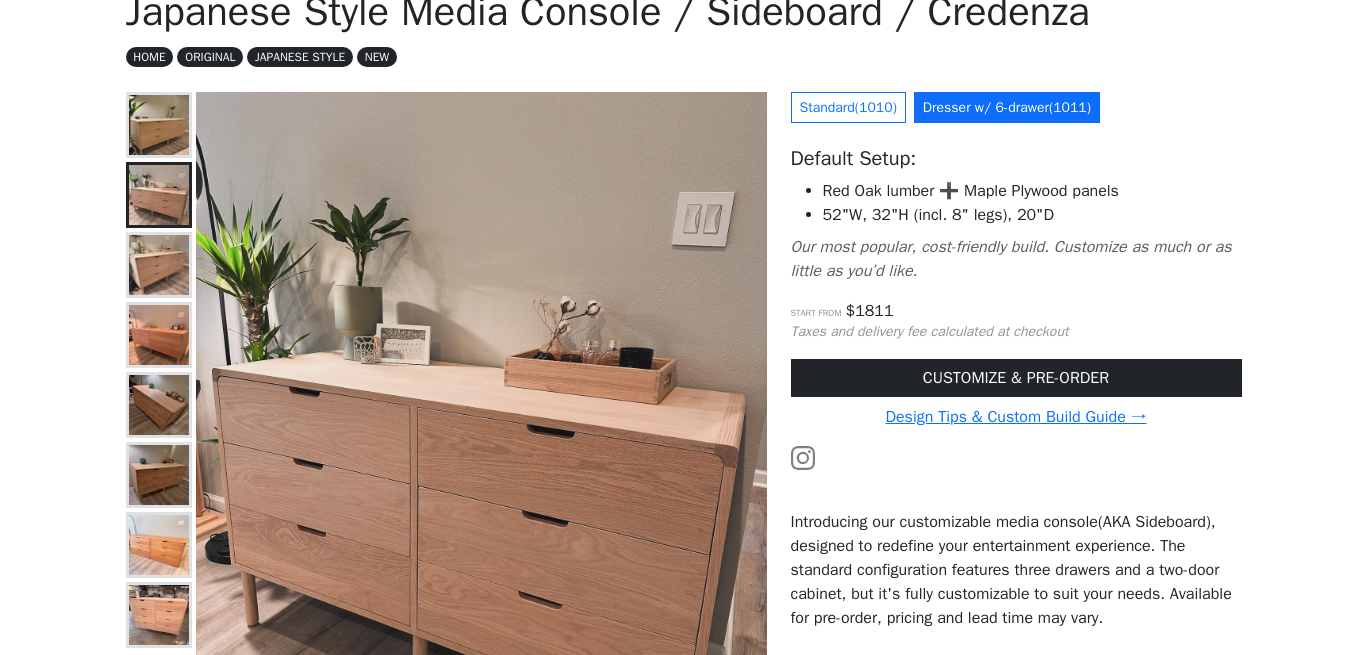 scroll, scrollTop: 40, scrollLeft: 0, axis: vertical 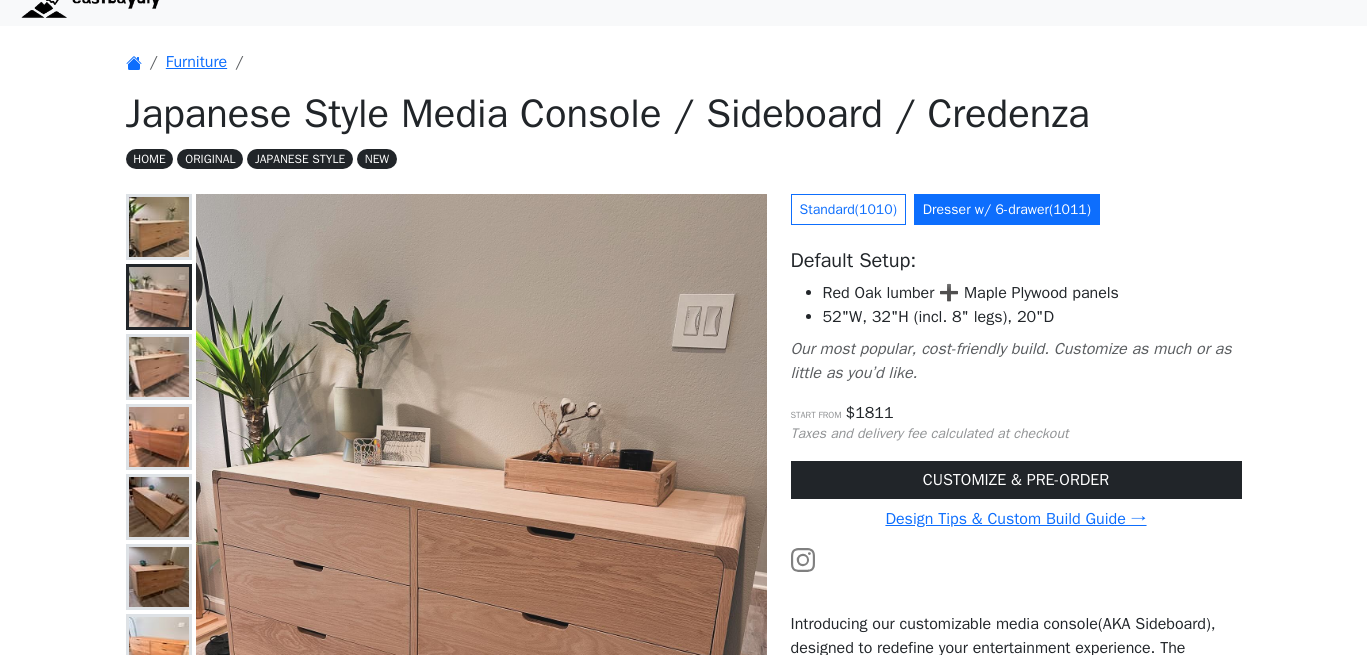 click at bounding box center (159, 297) 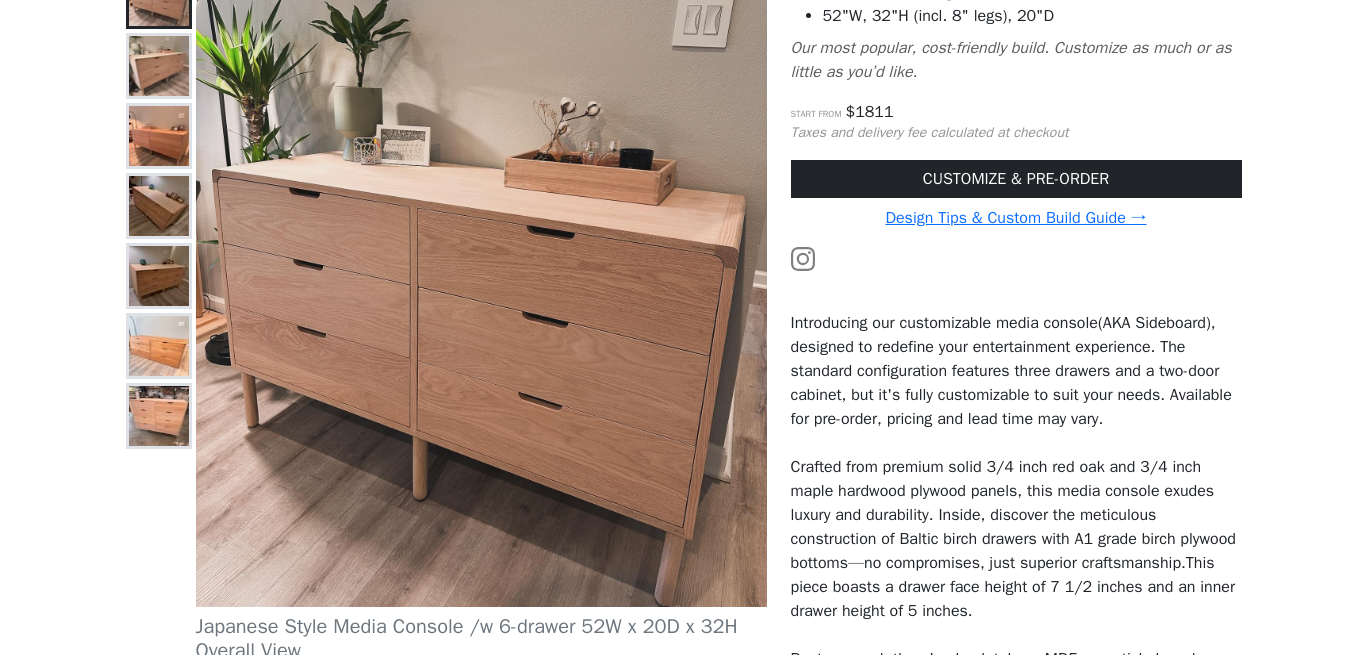 scroll, scrollTop: 338, scrollLeft: 0, axis: vertical 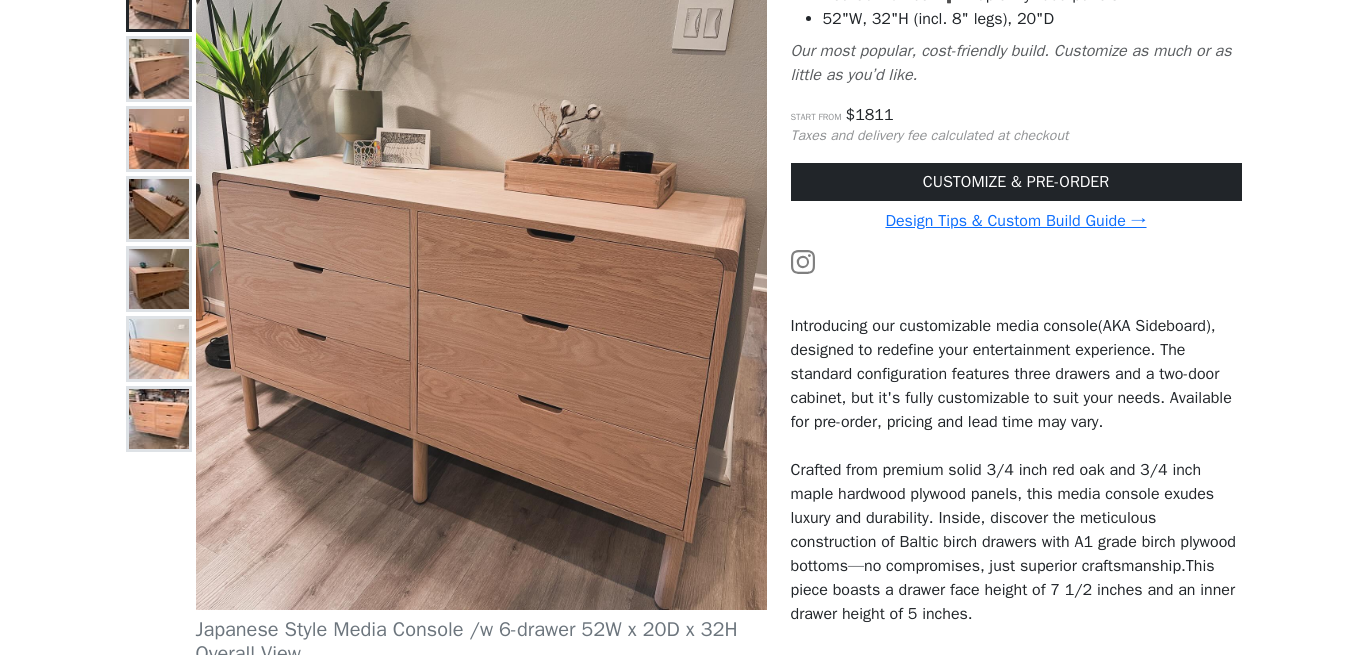 click at bounding box center [159, 139] 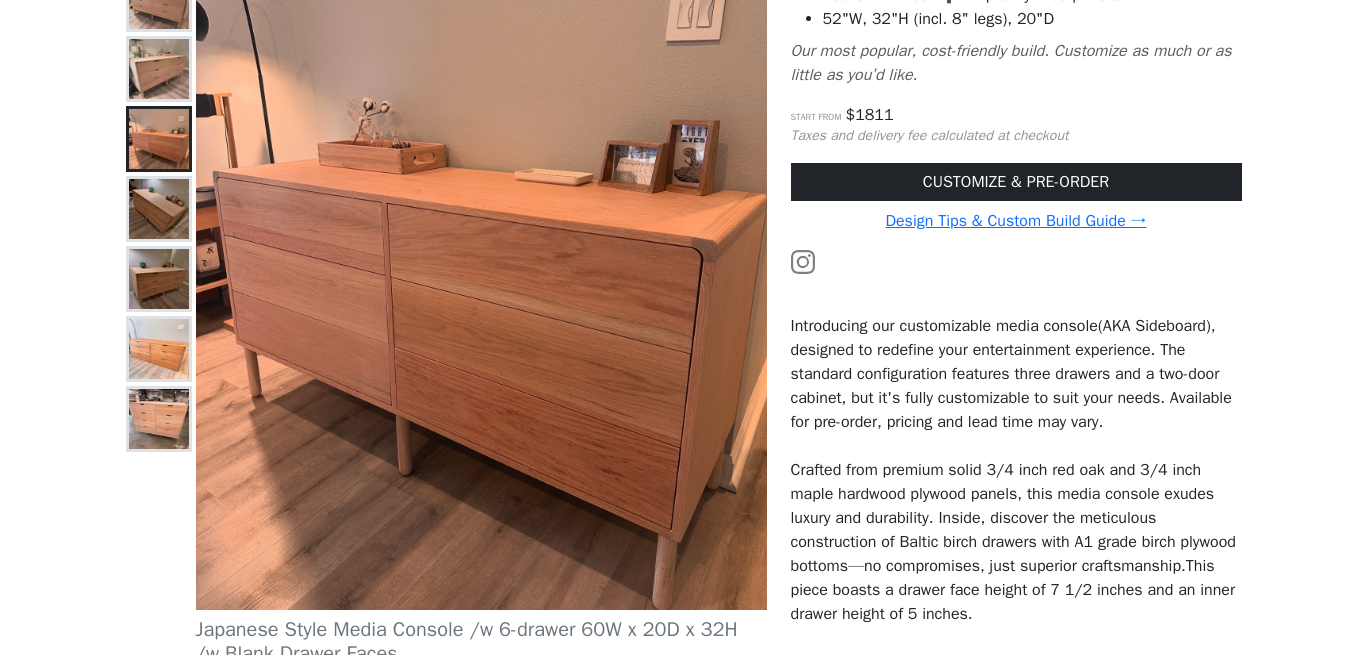 click at bounding box center [159, 349] 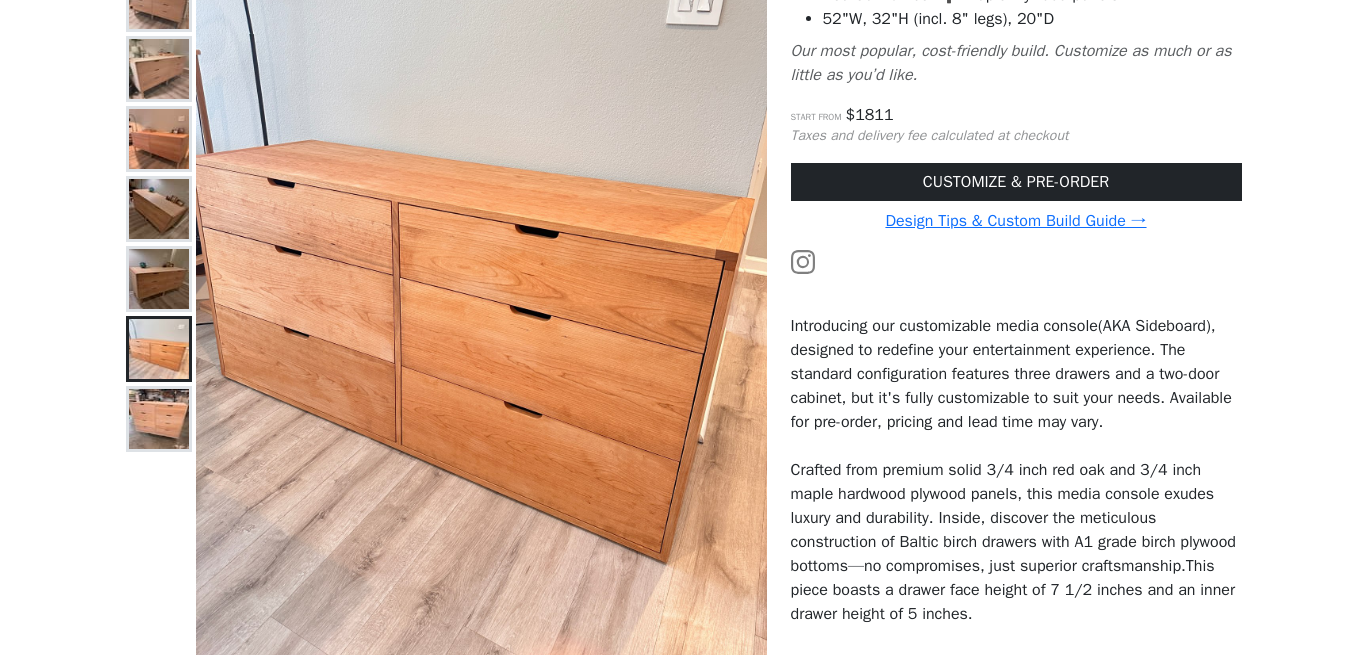click at bounding box center (159, 419) 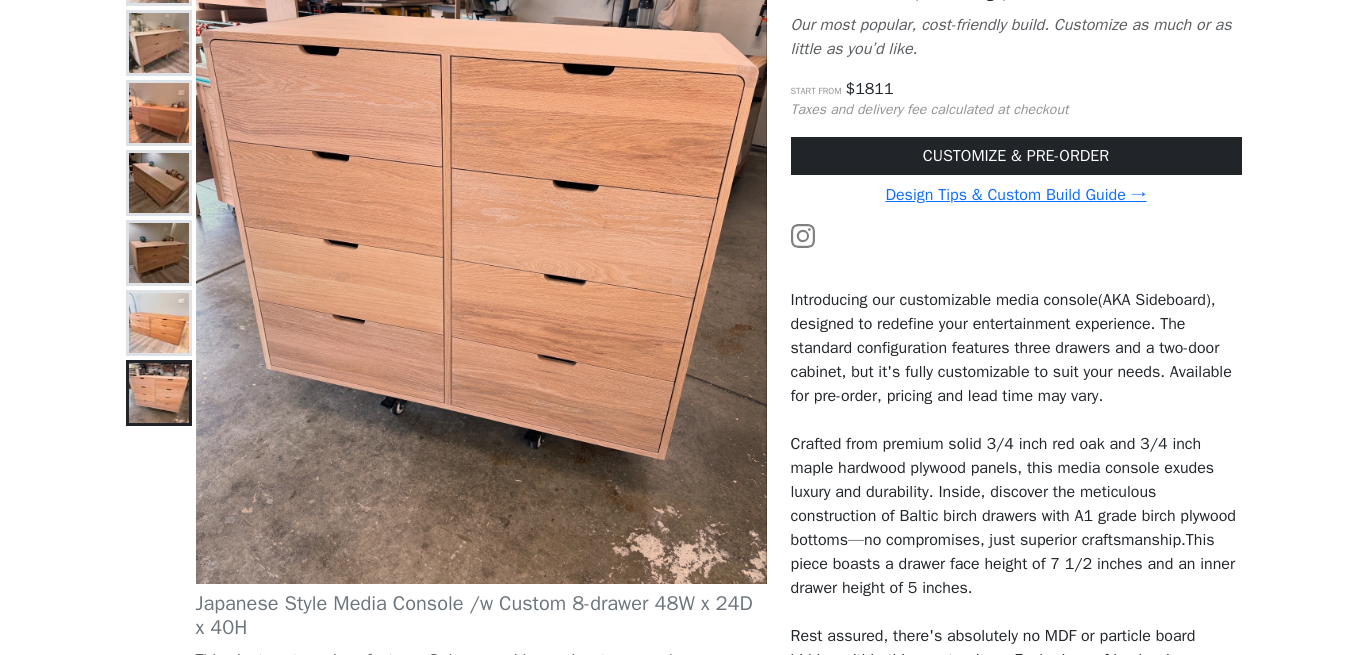 scroll, scrollTop: 356, scrollLeft: 0, axis: vertical 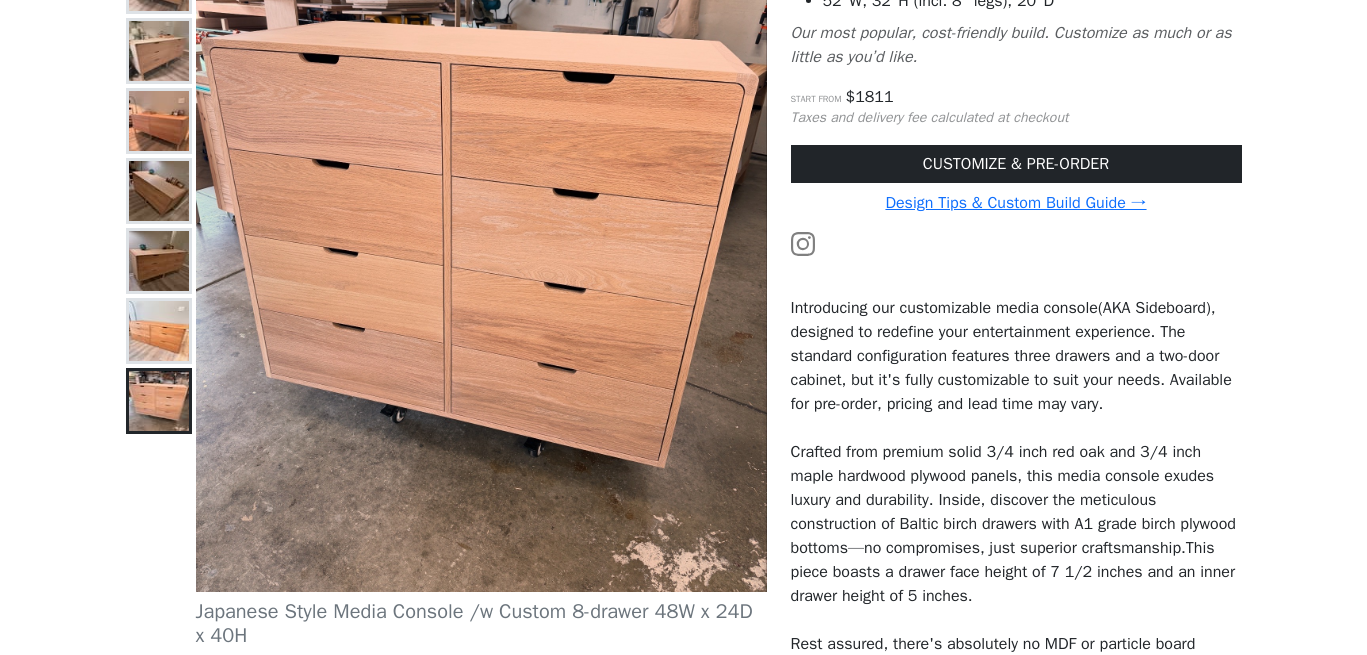 click on "Introducing our customizable media console(AKA Sideboard), designed to redefine your entertainment experience. The standard configuration features three drawers and a two-door cabinet, but it's fully customizable to suit your needs. Available for pre-order, pricing and lead time may vary." at bounding box center (1016, 356) 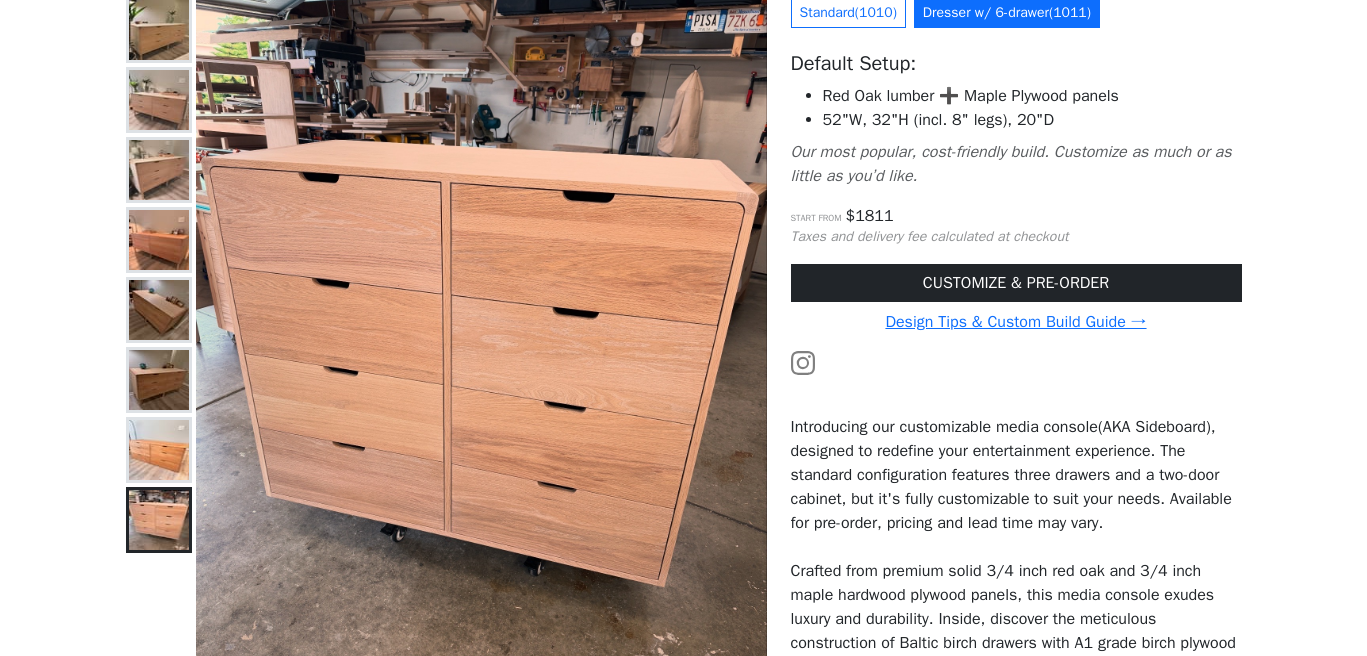 scroll, scrollTop: 235, scrollLeft: 0, axis: vertical 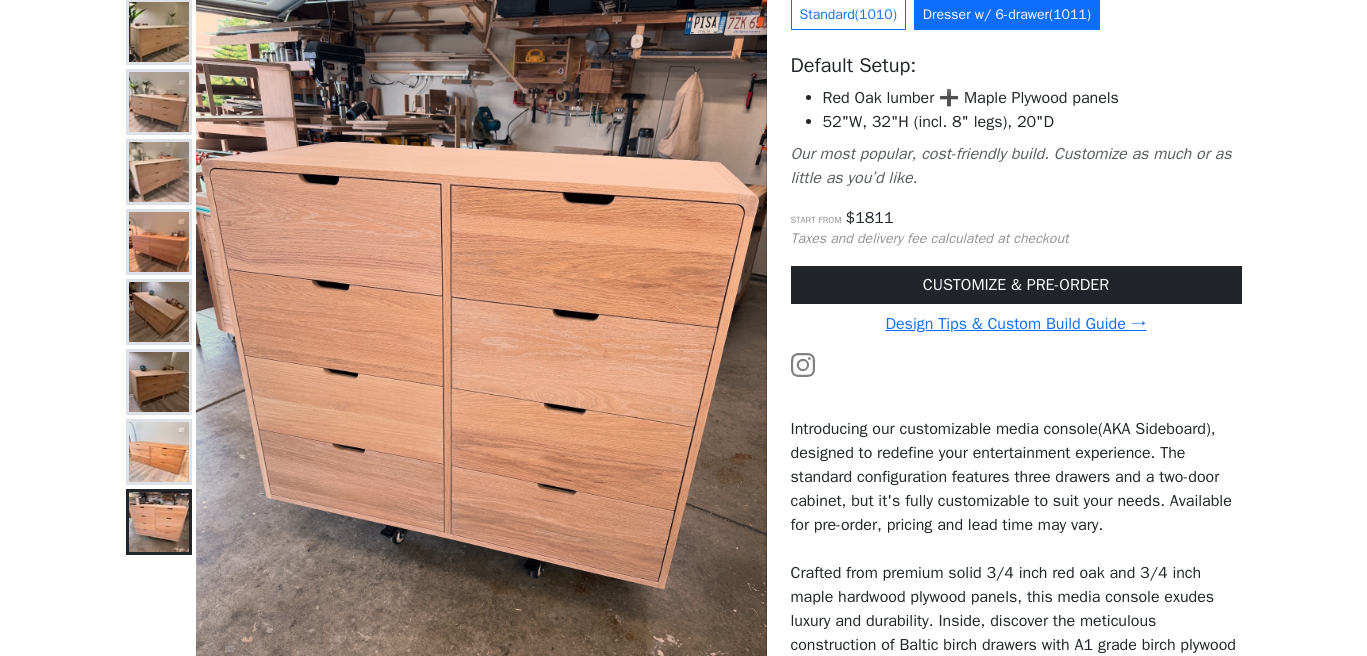 click on "Introducing our customizable media console(AKA Sideboard), designed to redefine your entertainment experience. The standard configuration features three drawers and a two-door cabinet, but it's fully customizable to suit your needs. Available for pre-order, pricing and lead time may vary." at bounding box center [1016, 477] 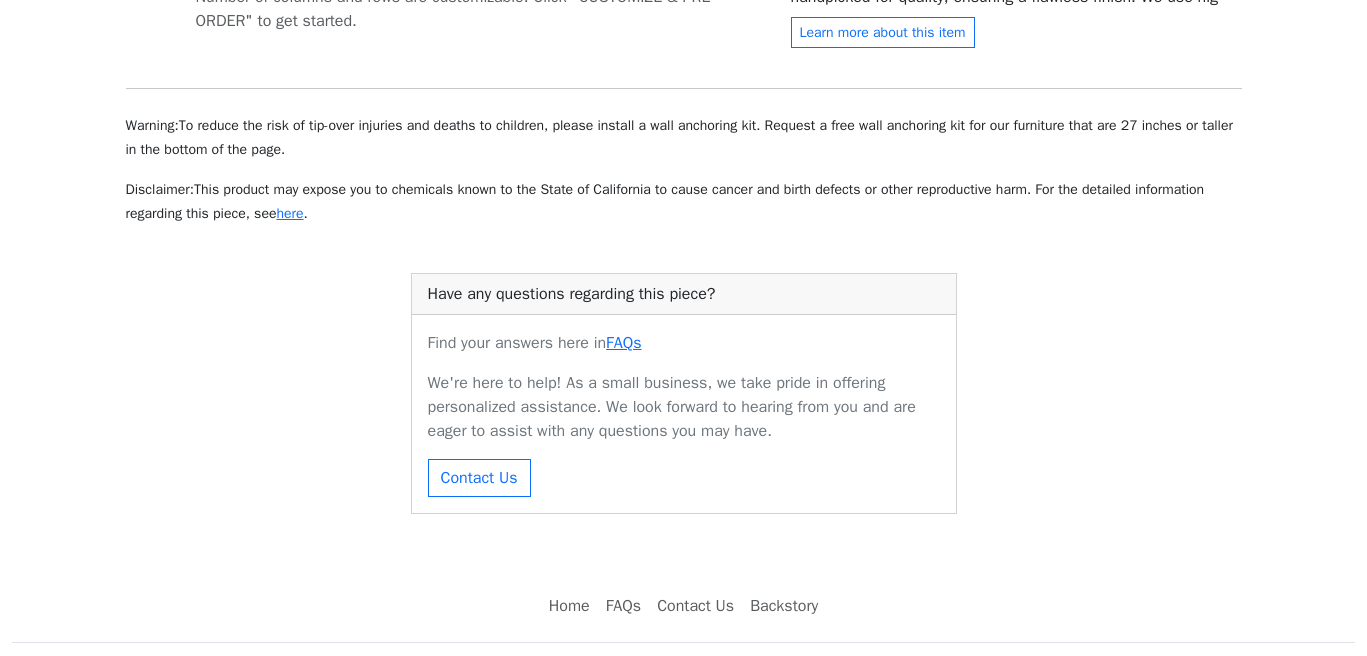 scroll, scrollTop: 1095, scrollLeft: 0, axis: vertical 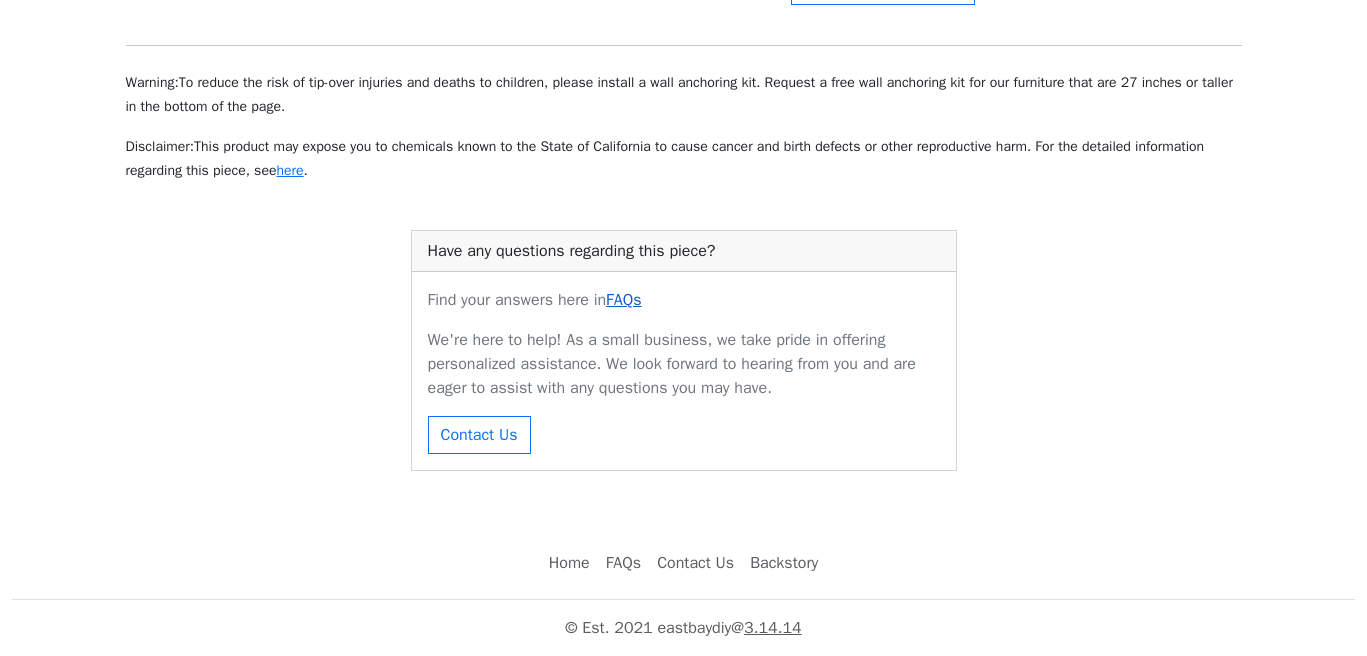 click on "FAQs" at bounding box center [623, 300] 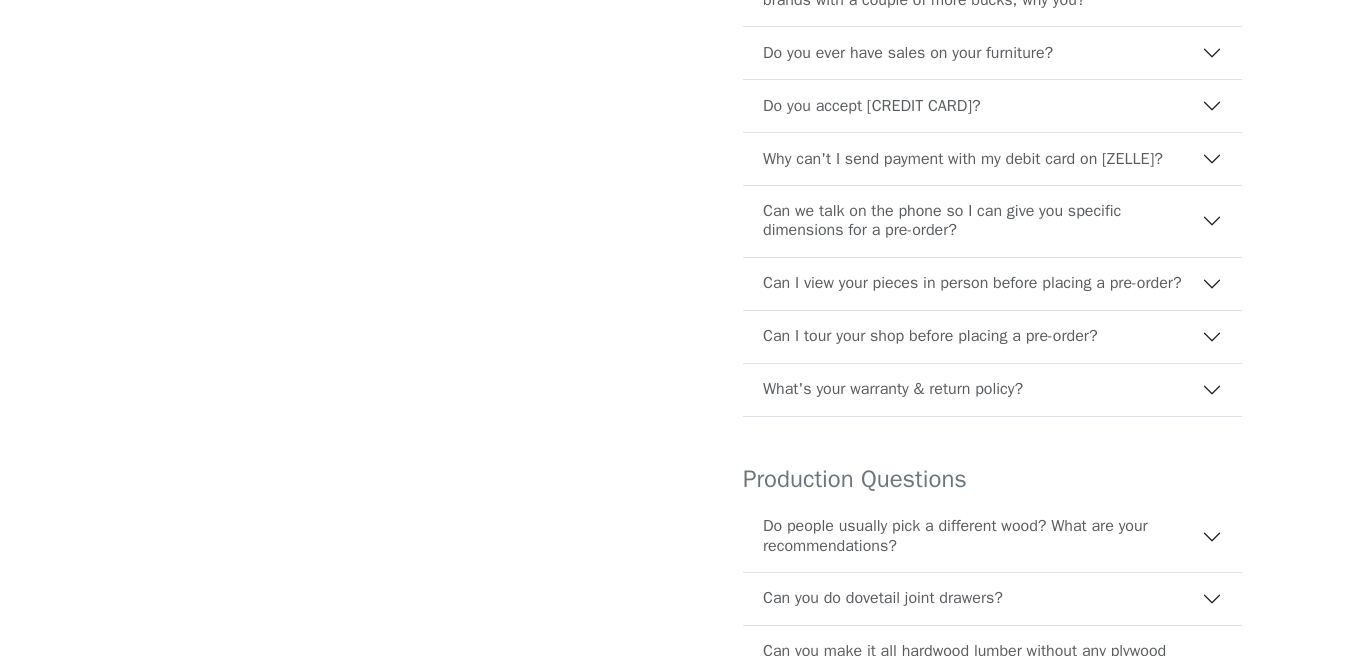 scroll, scrollTop: 472, scrollLeft: 0, axis: vertical 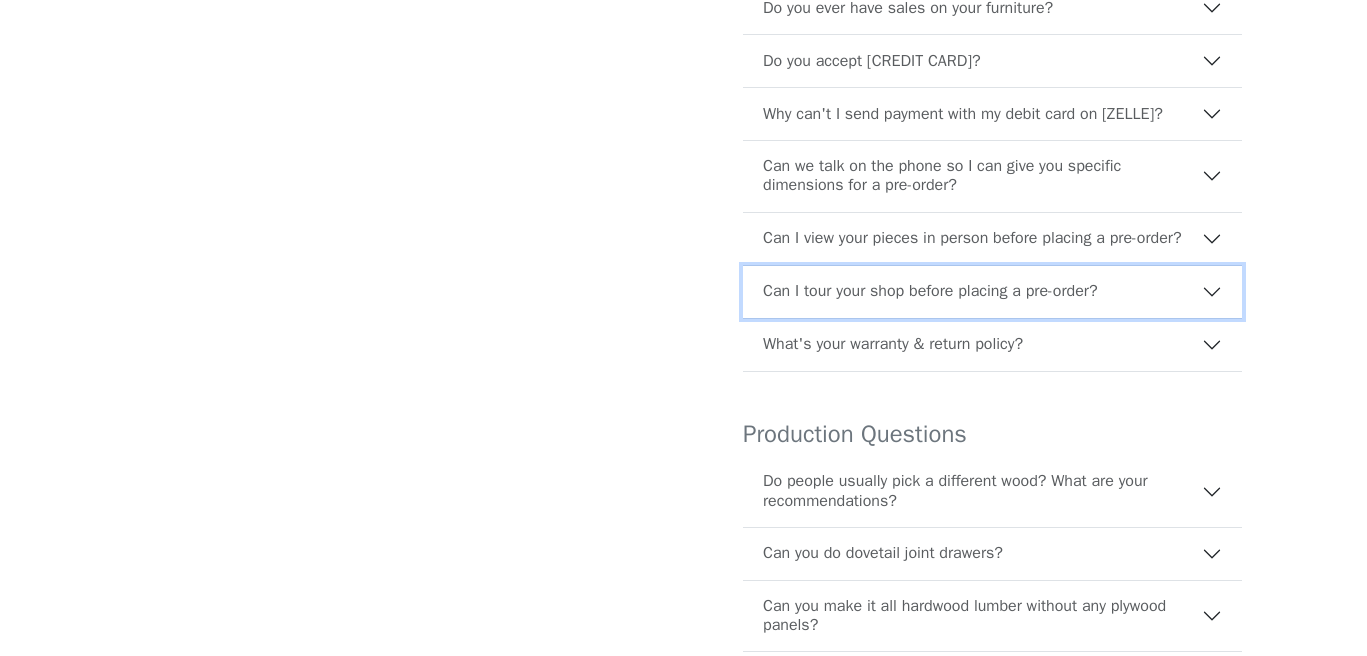 click on "Can I tour your shop before placing a pre-order?" at bounding box center (930, 291) 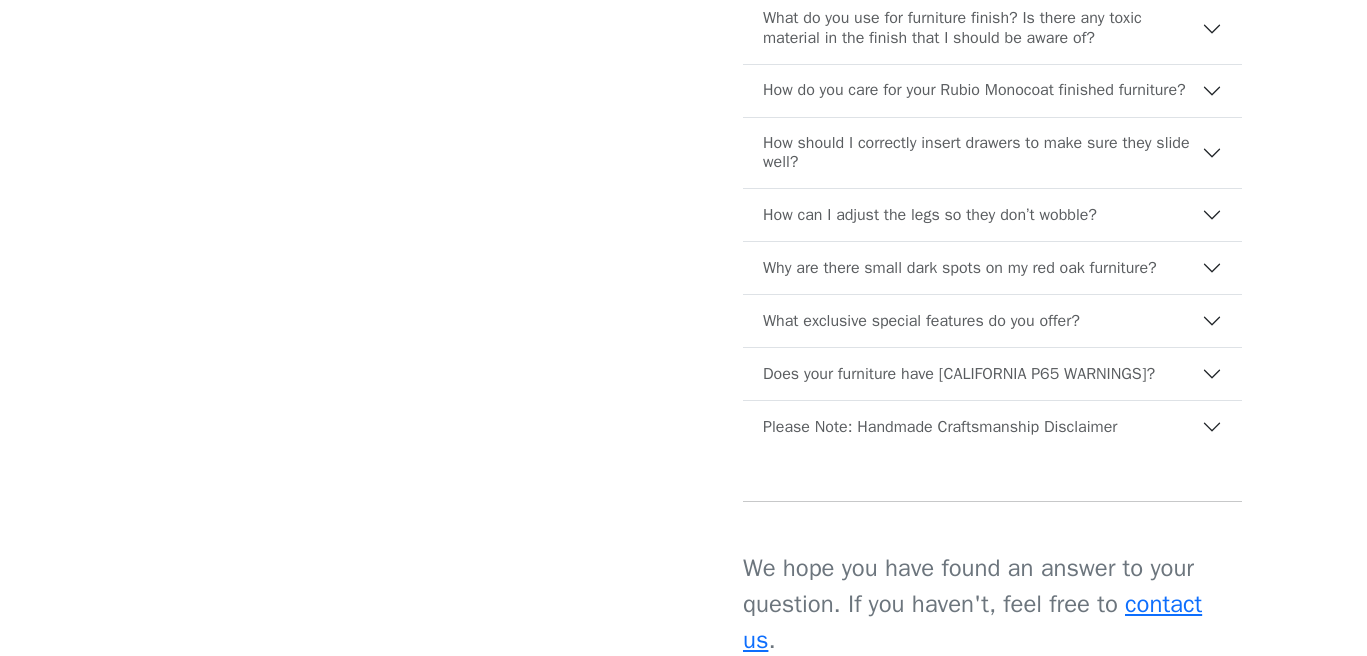 scroll, scrollTop: 1870, scrollLeft: 0, axis: vertical 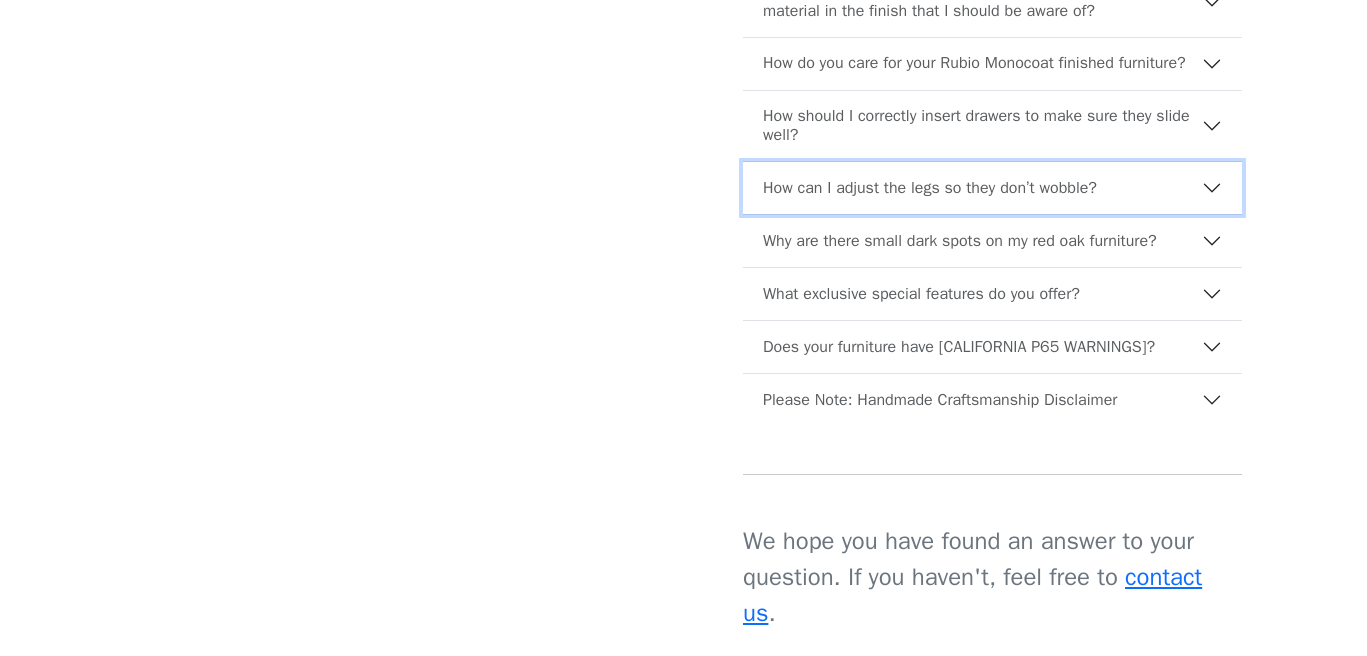 click on "How can I adjust the legs so they don’t wobble?" at bounding box center [992, 188] 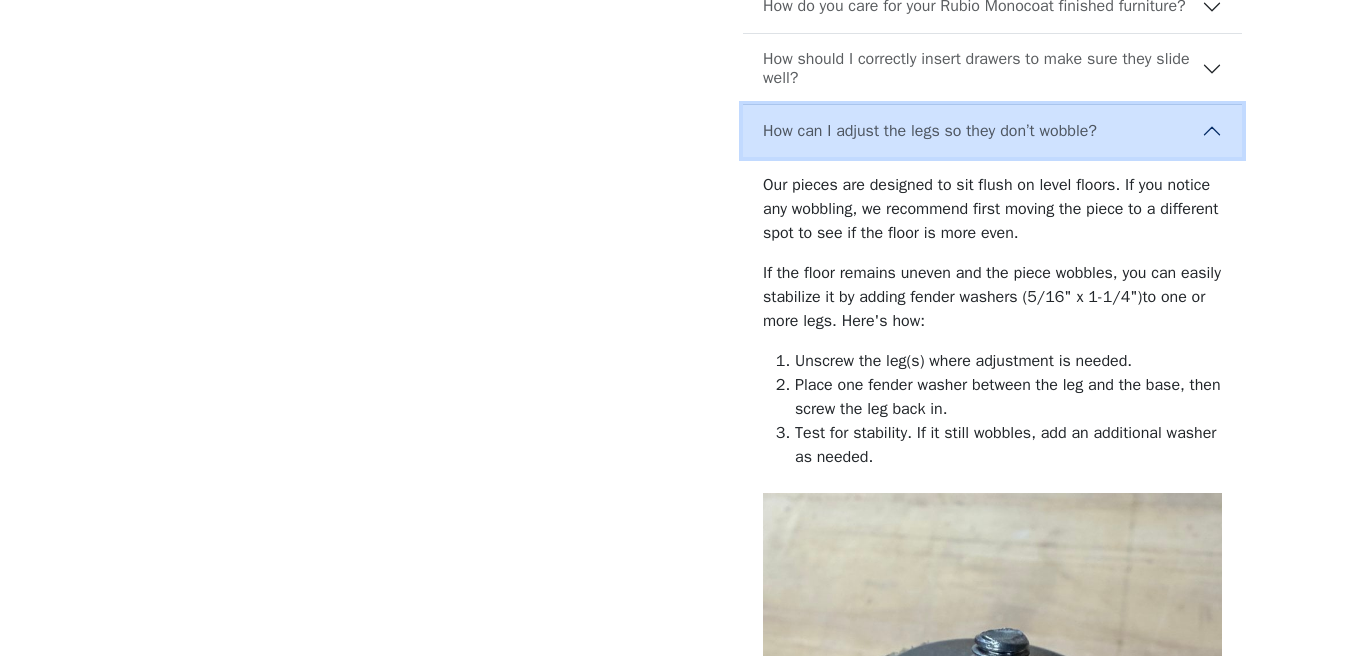 scroll, scrollTop: 1335, scrollLeft: 0, axis: vertical 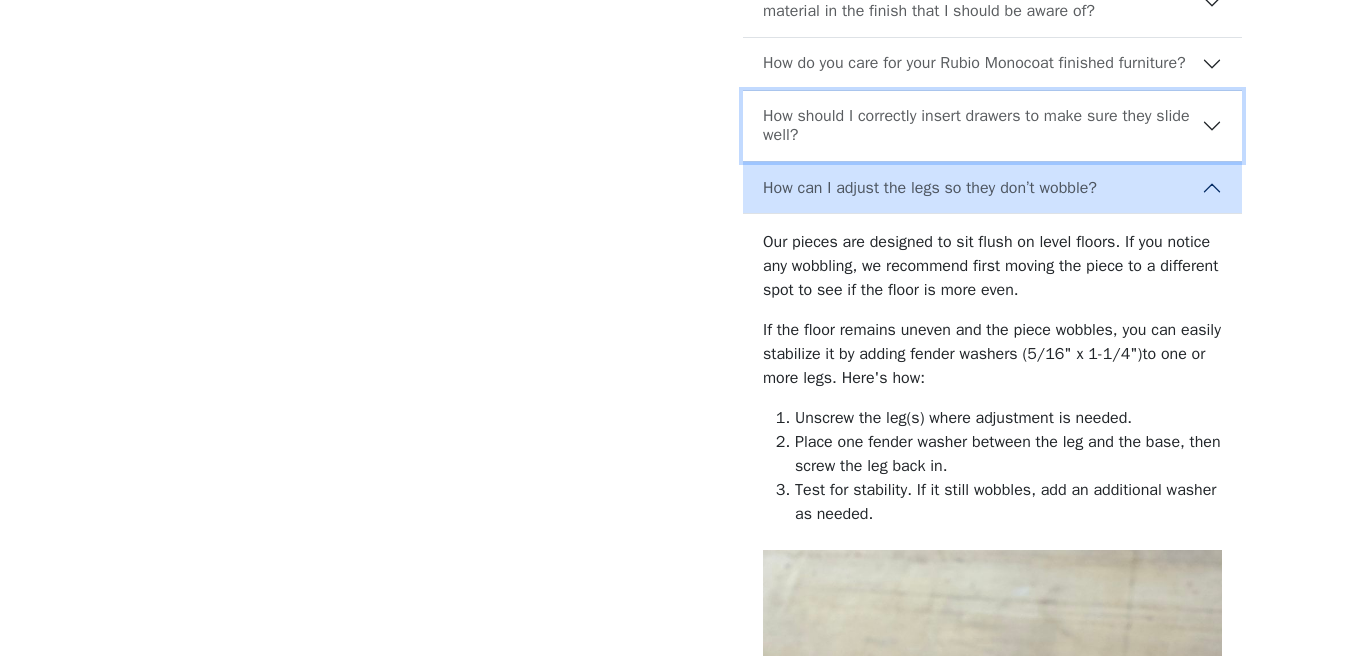 click on "How should I correctly insert drawers to make sure they slide well?" at bounding box center (982, 126) 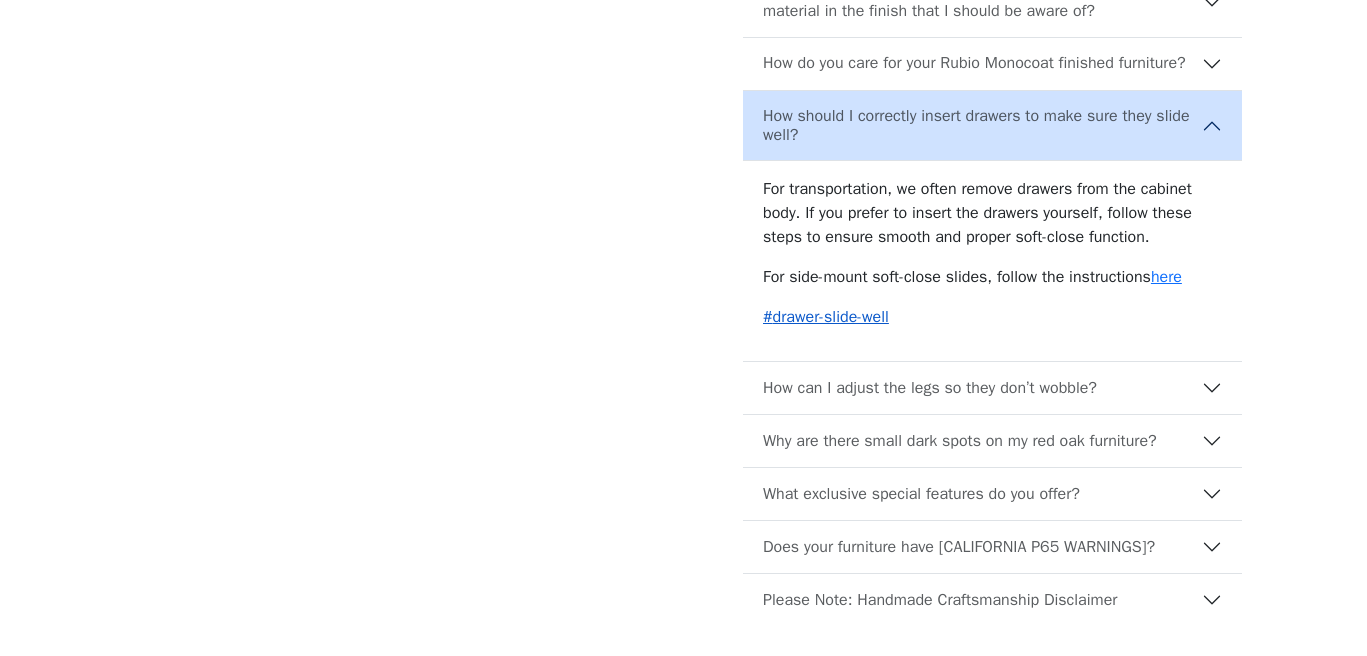 click on "# drawer-slide-well" at bounding box center [826, 317] 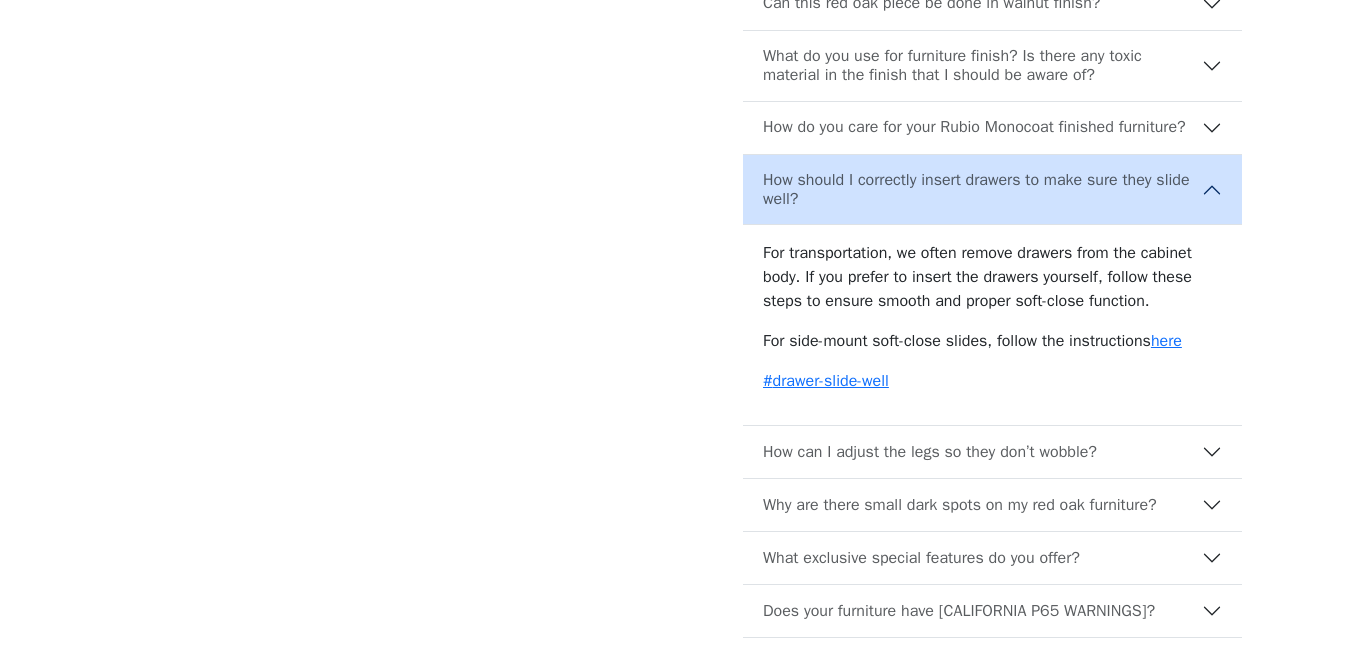 scroll, scrollTop: 1482, scrollLeft: 0, axis: vertical 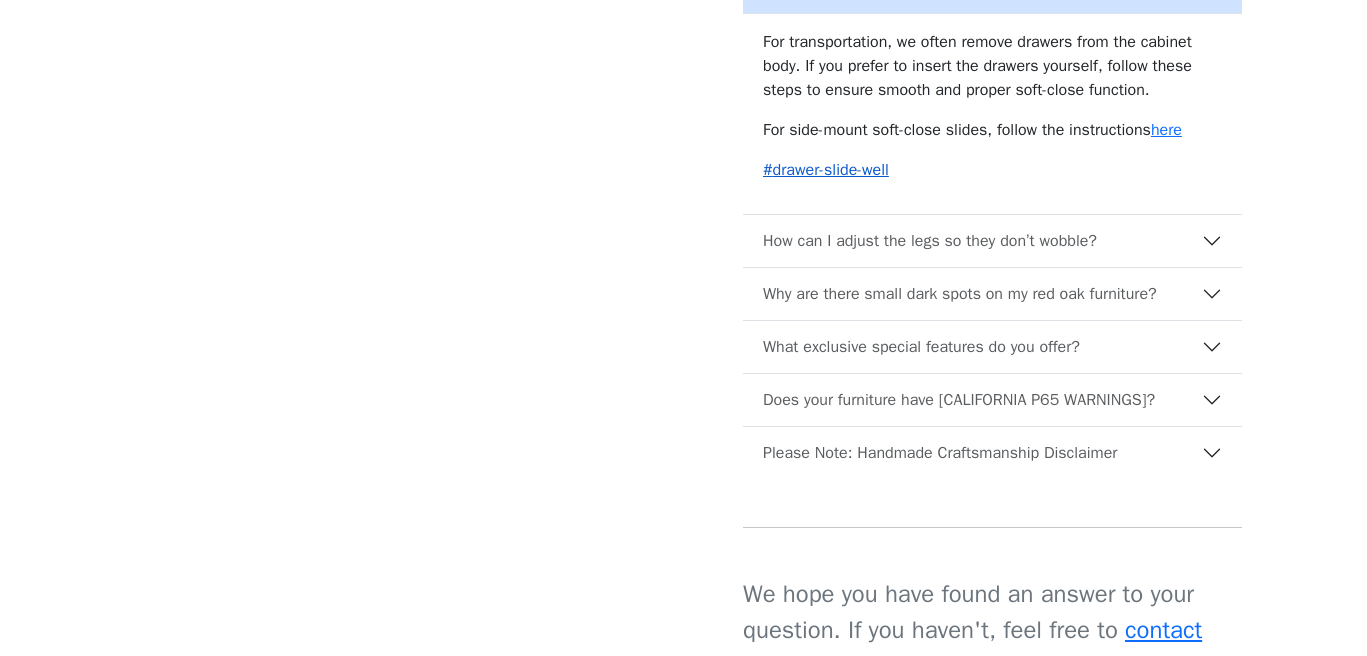 click on "# drawer-slide-well" at bounding box center [826, 170] 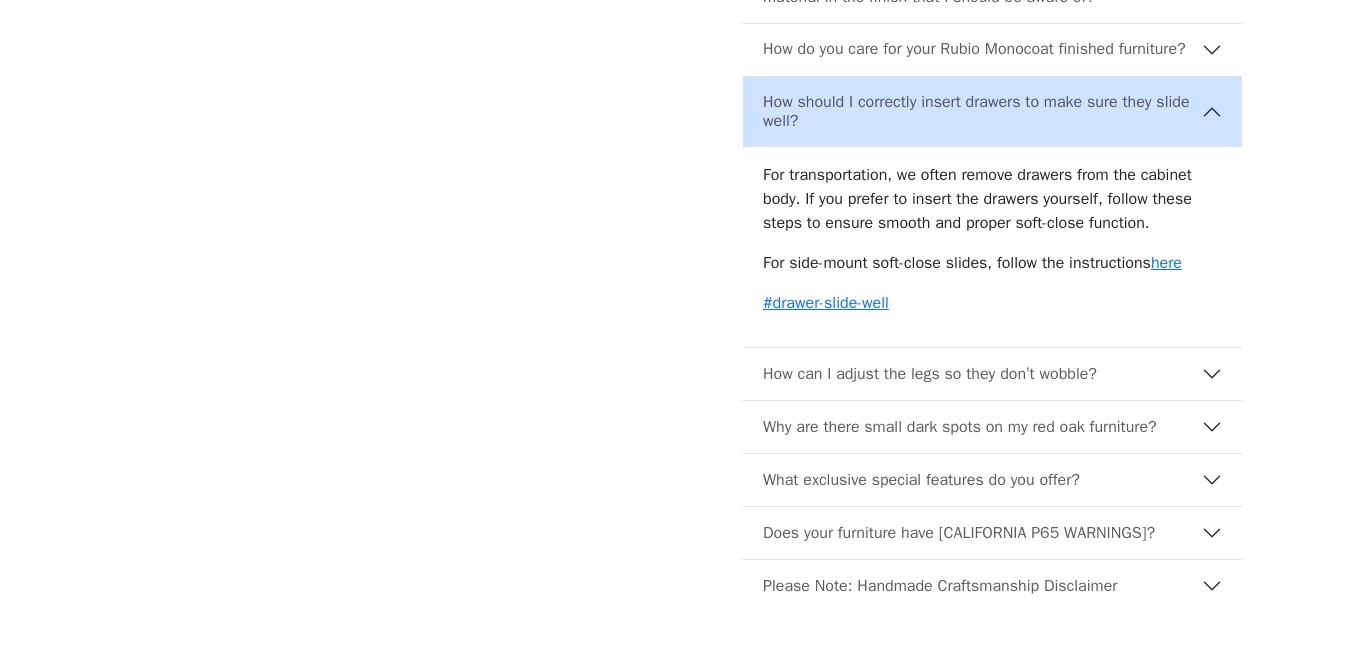 scroll, scrollTop: 1354, scrollLeft: 0, axis: vertical 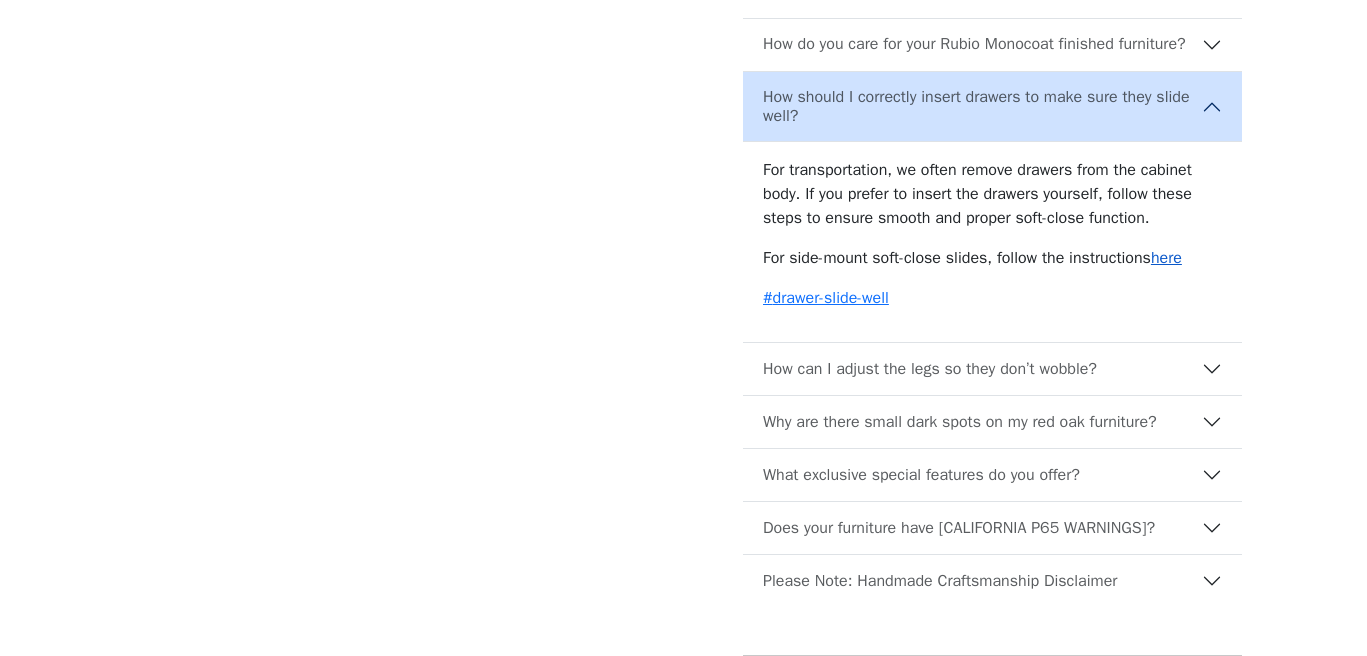 click on "here" at bounding box center (1166, 258) 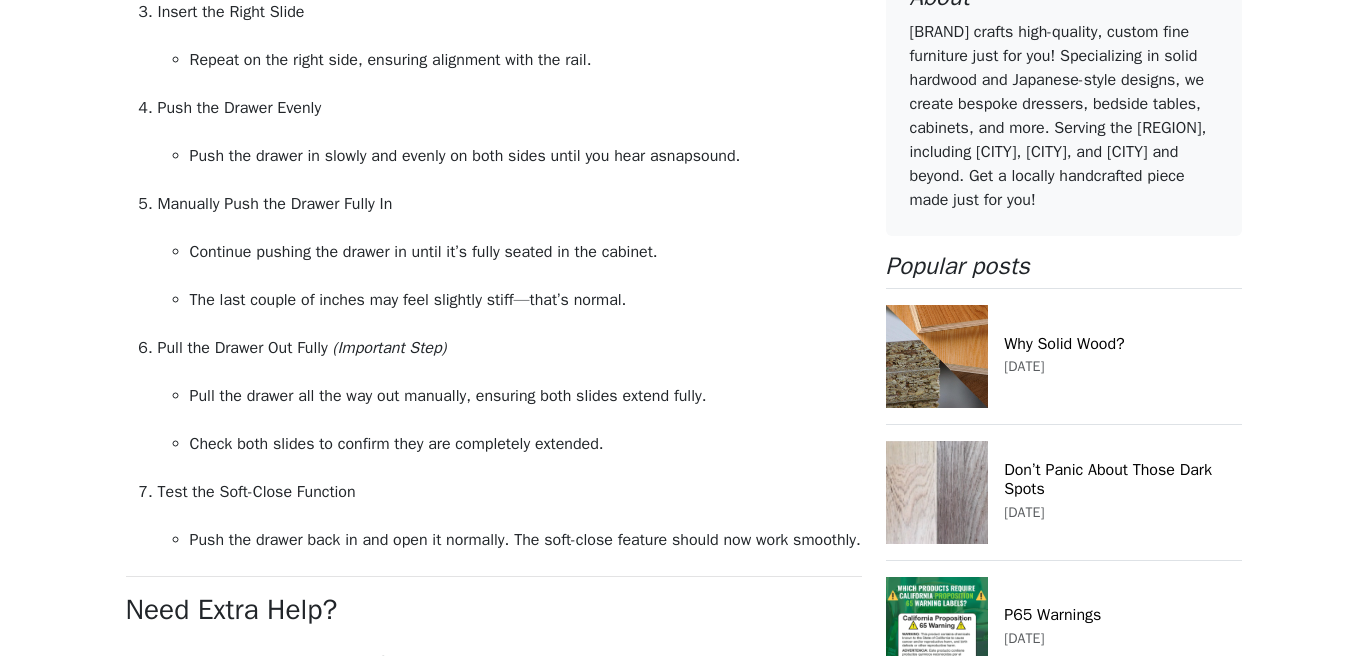 scroll, scrollTop: 2024, scrollLeft: 0, axis: vertical 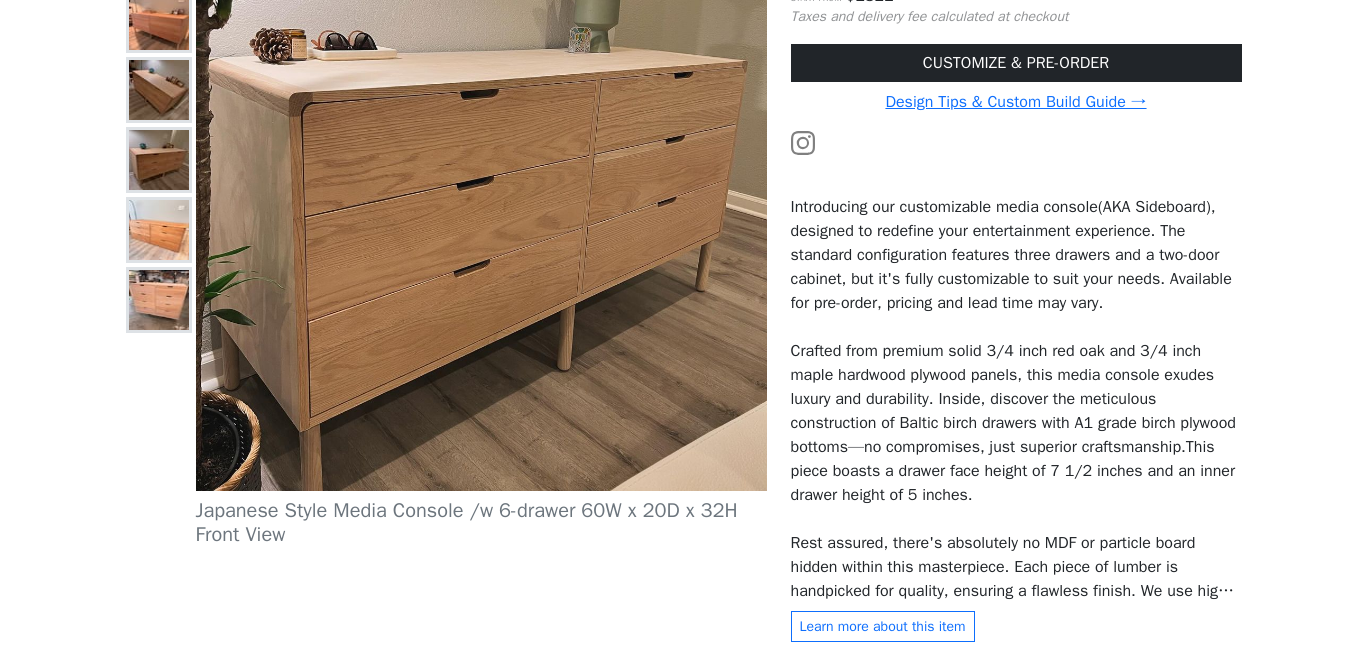 click at bounding box center (159, 230) 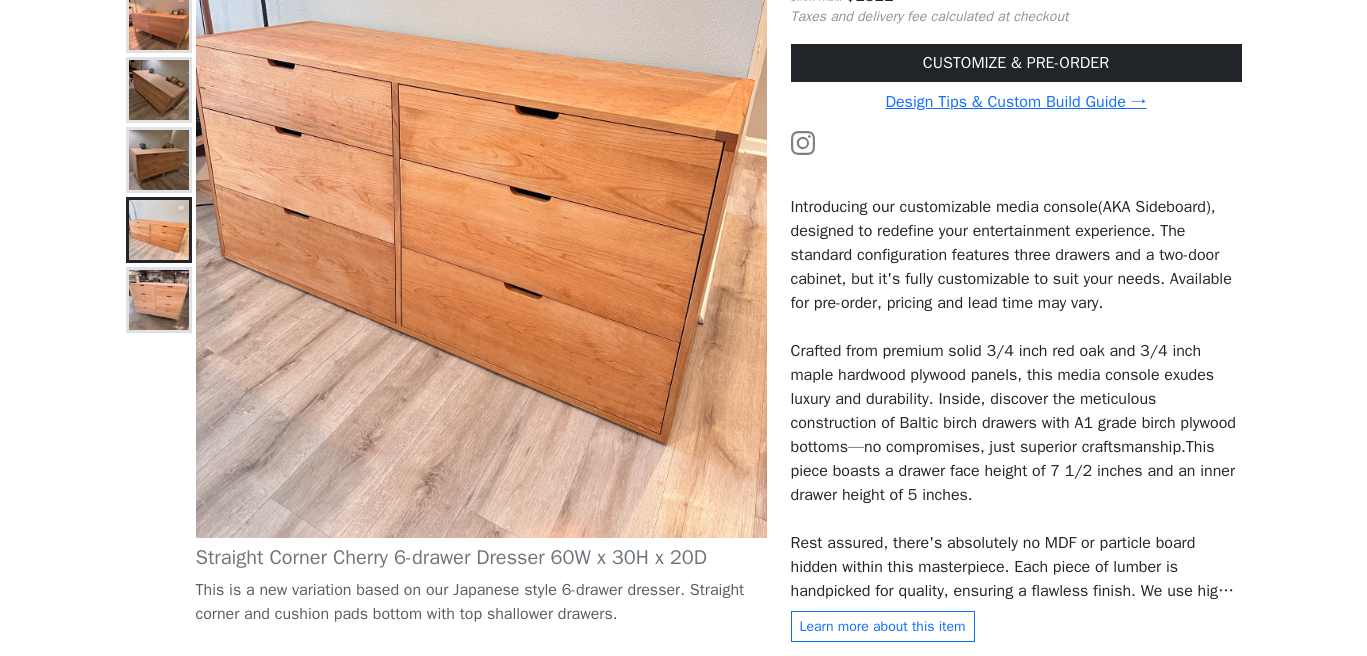 click at bounding box center (159, 160) 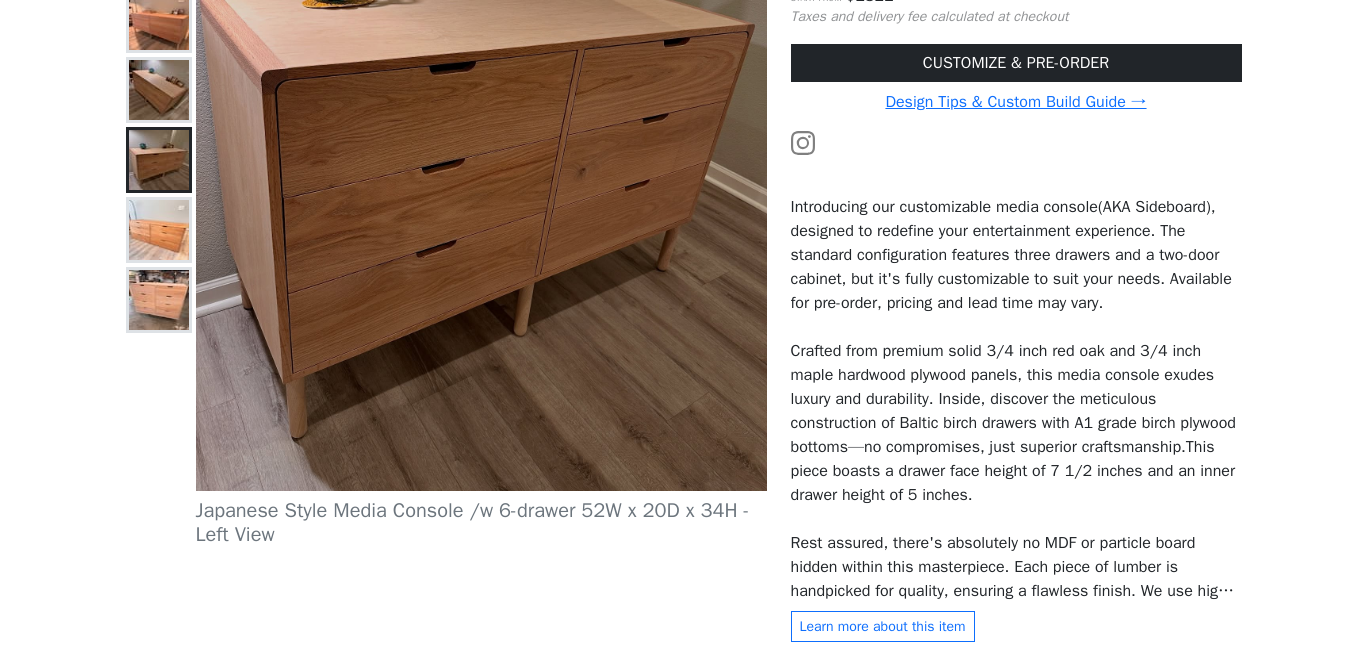 click at bounding box center (159, 90) 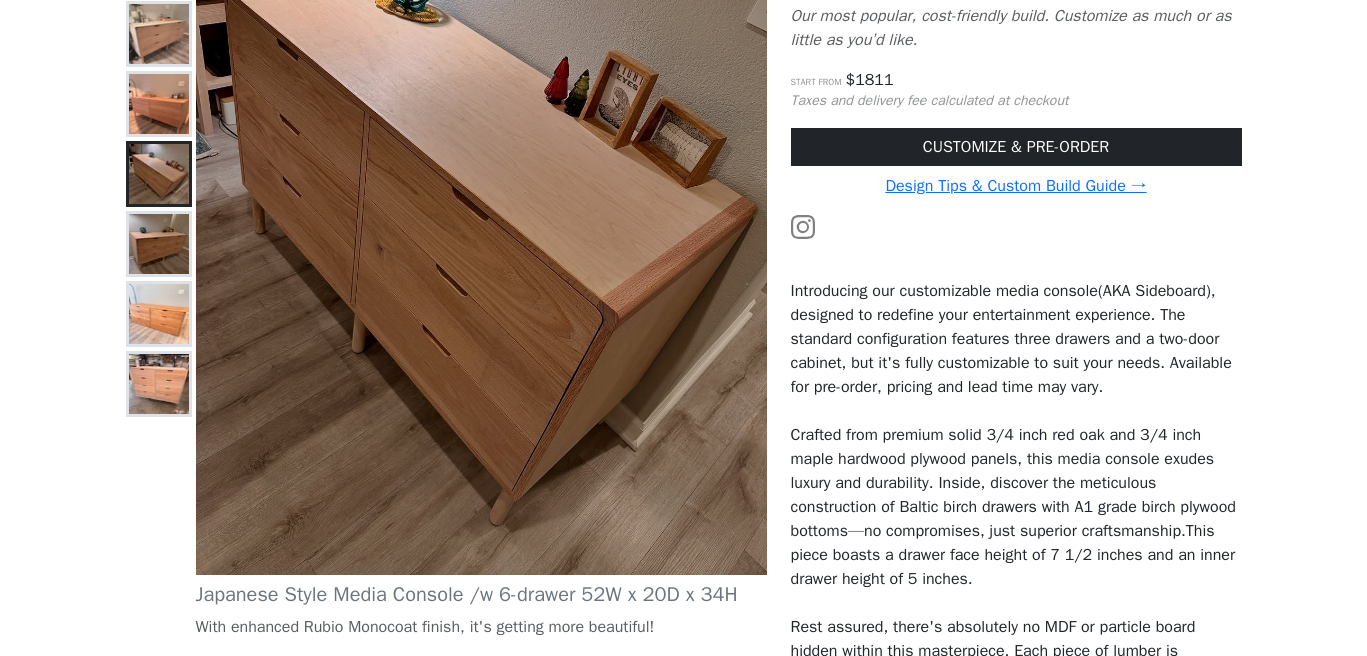 scroll, scrollTop: 225, scrollLeft: 0, axis: vertical 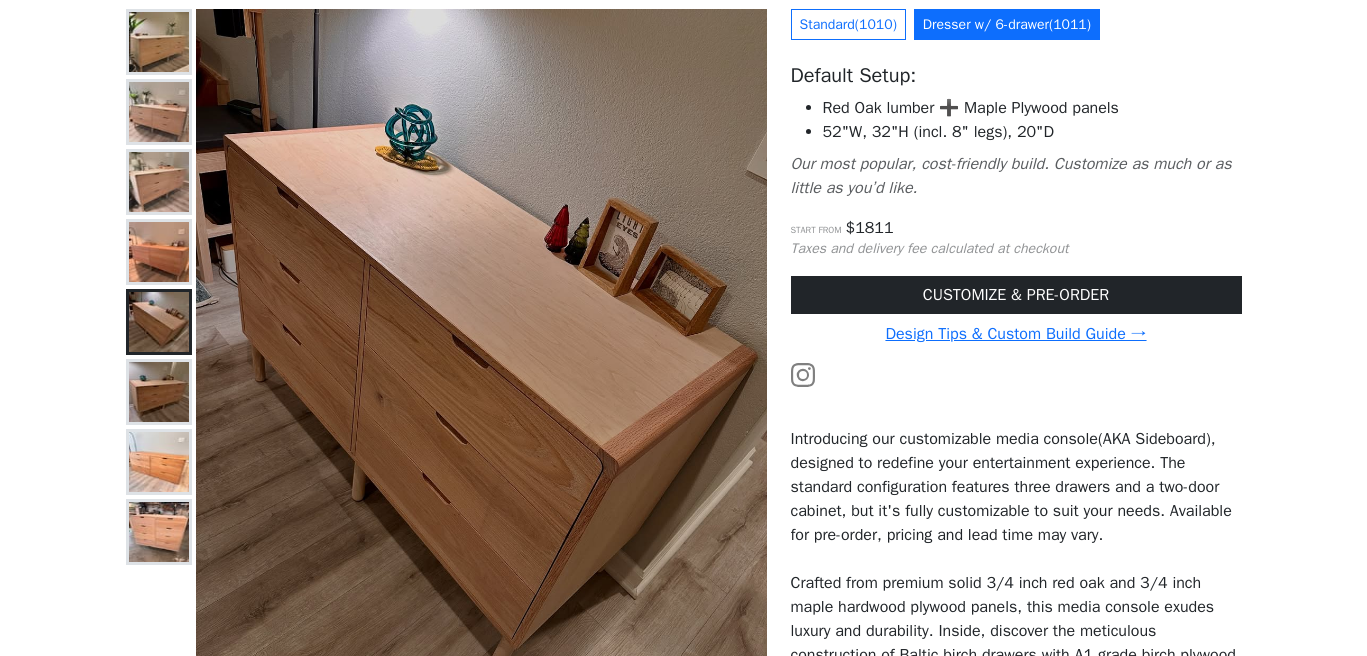 click at bounding box center (159, 112) 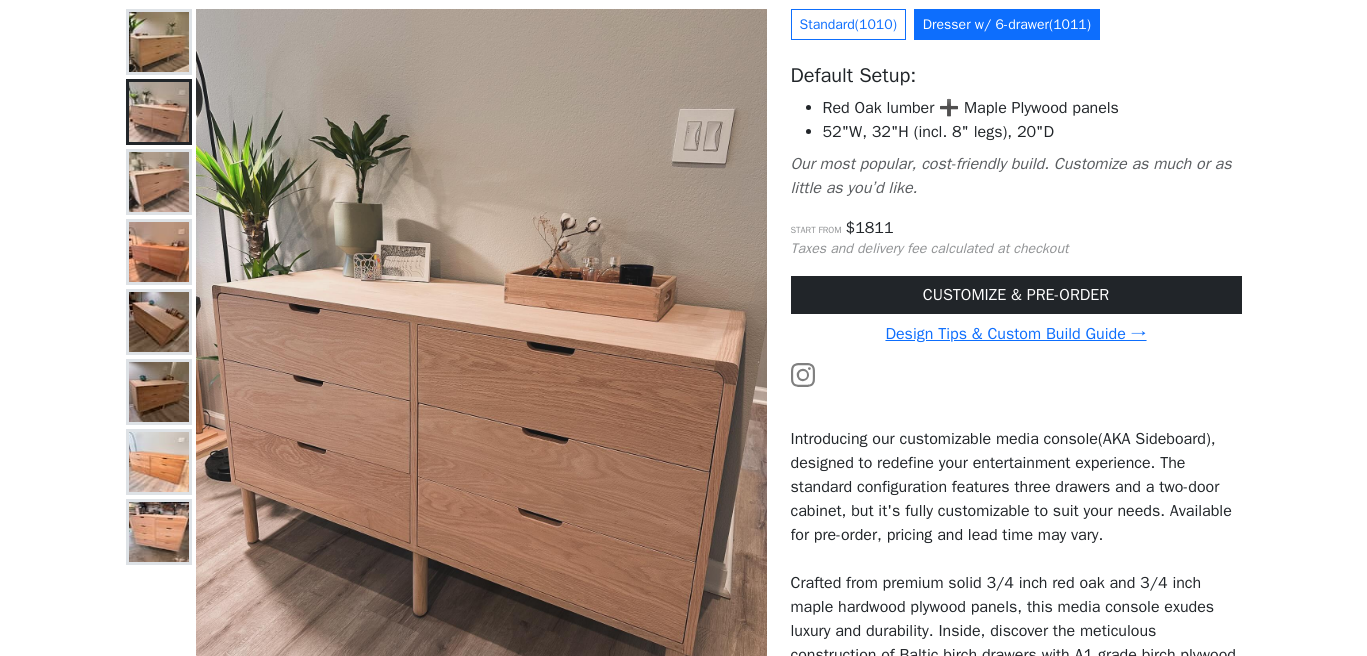 click at bounding box center (159, 42) 